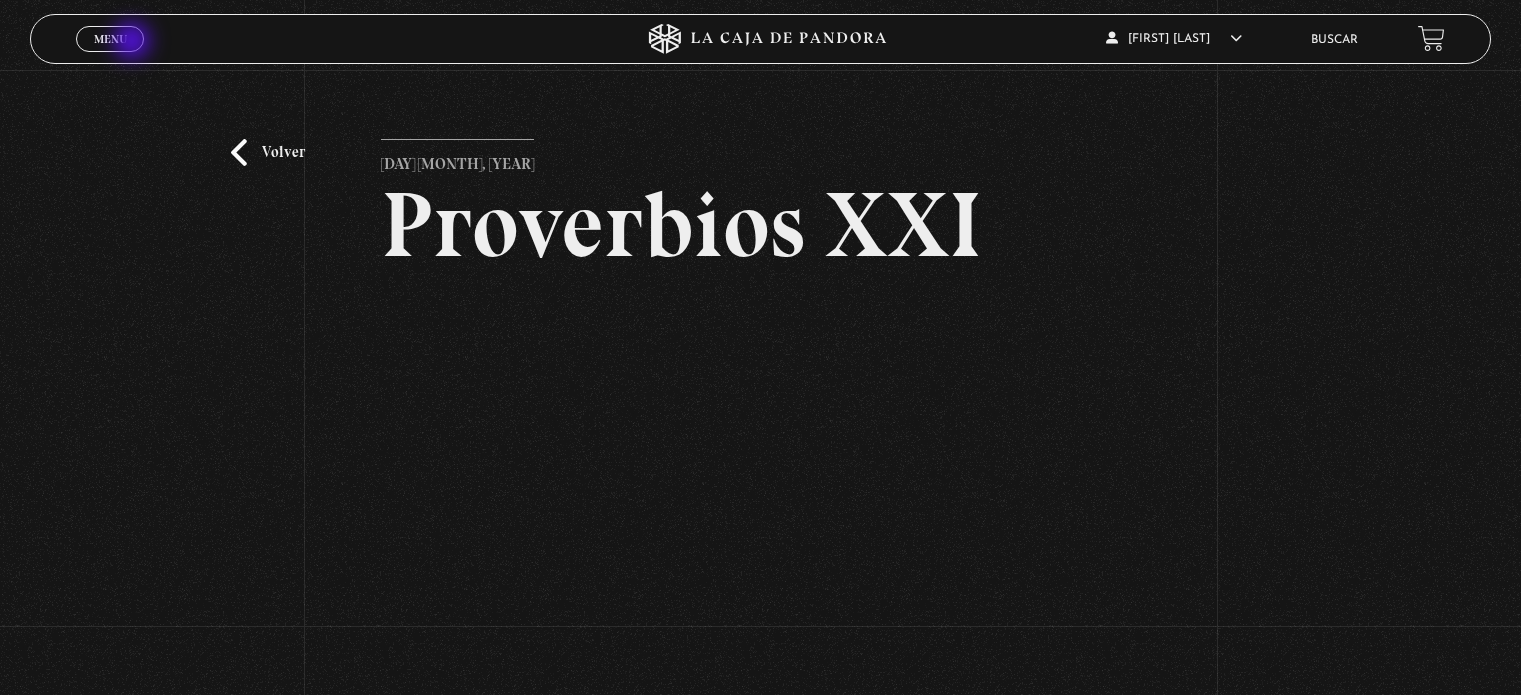scroll, scrollTop: 172, scrollLeft: 0, axis: vertical 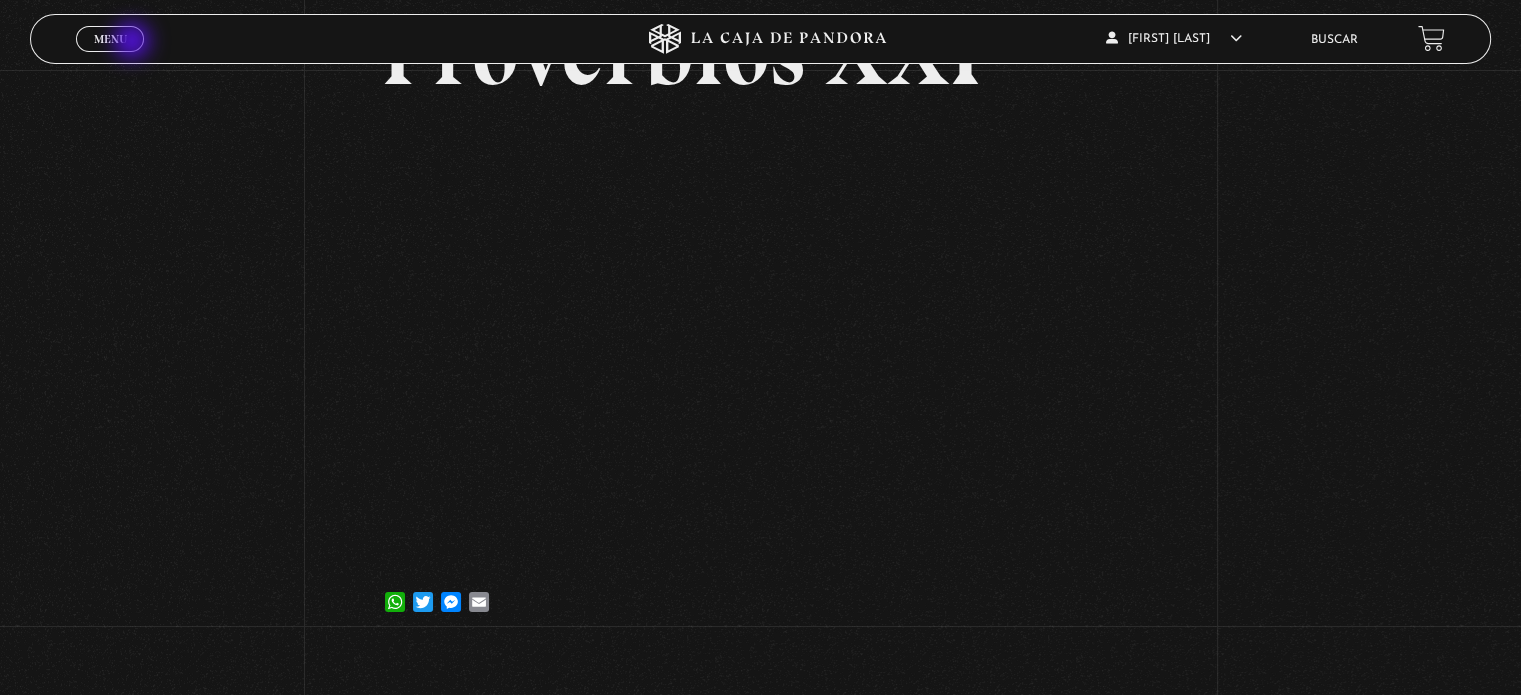 click on "Menu Cerrar" at bounding box center (110, 39) 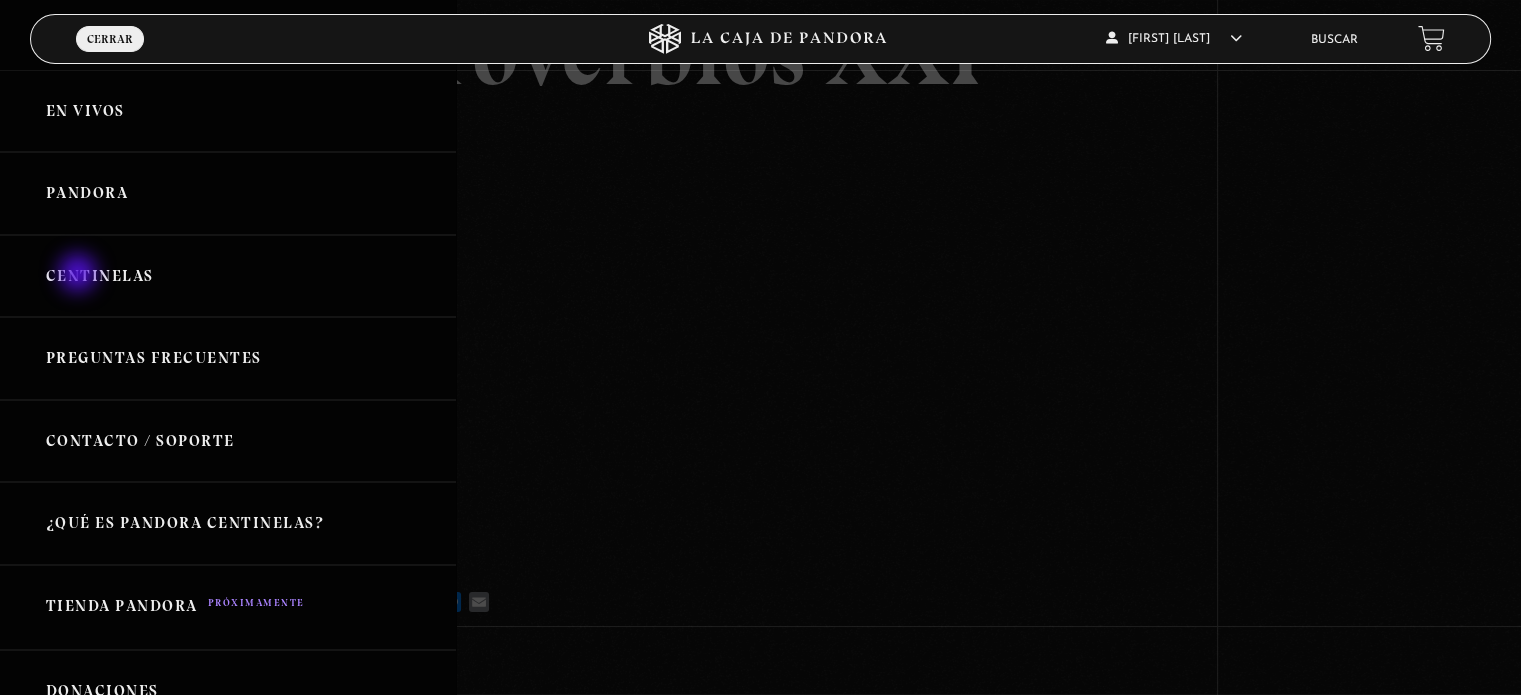 click on "Centinelas" at bounding box center (228, 276) 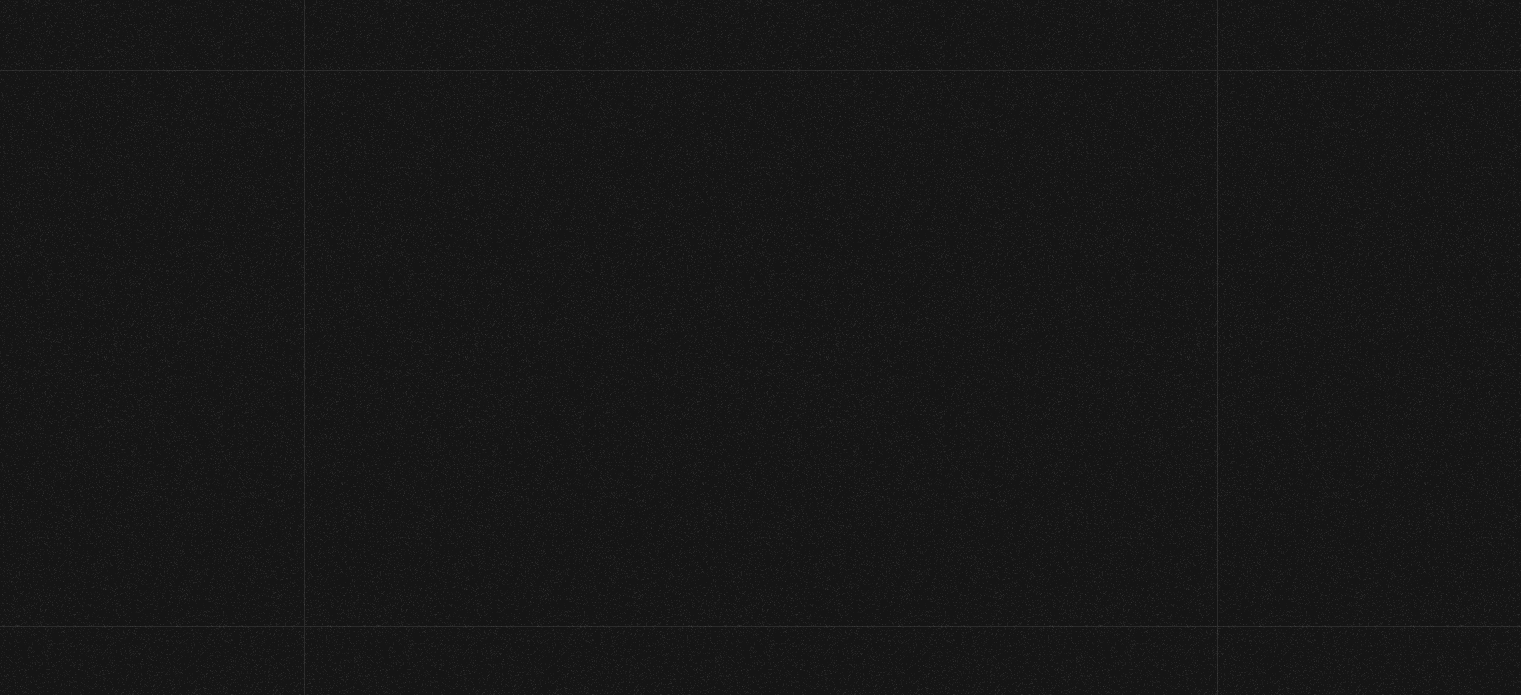 scroll, scrollTop: 0, scrollLeft: 0, axis: both 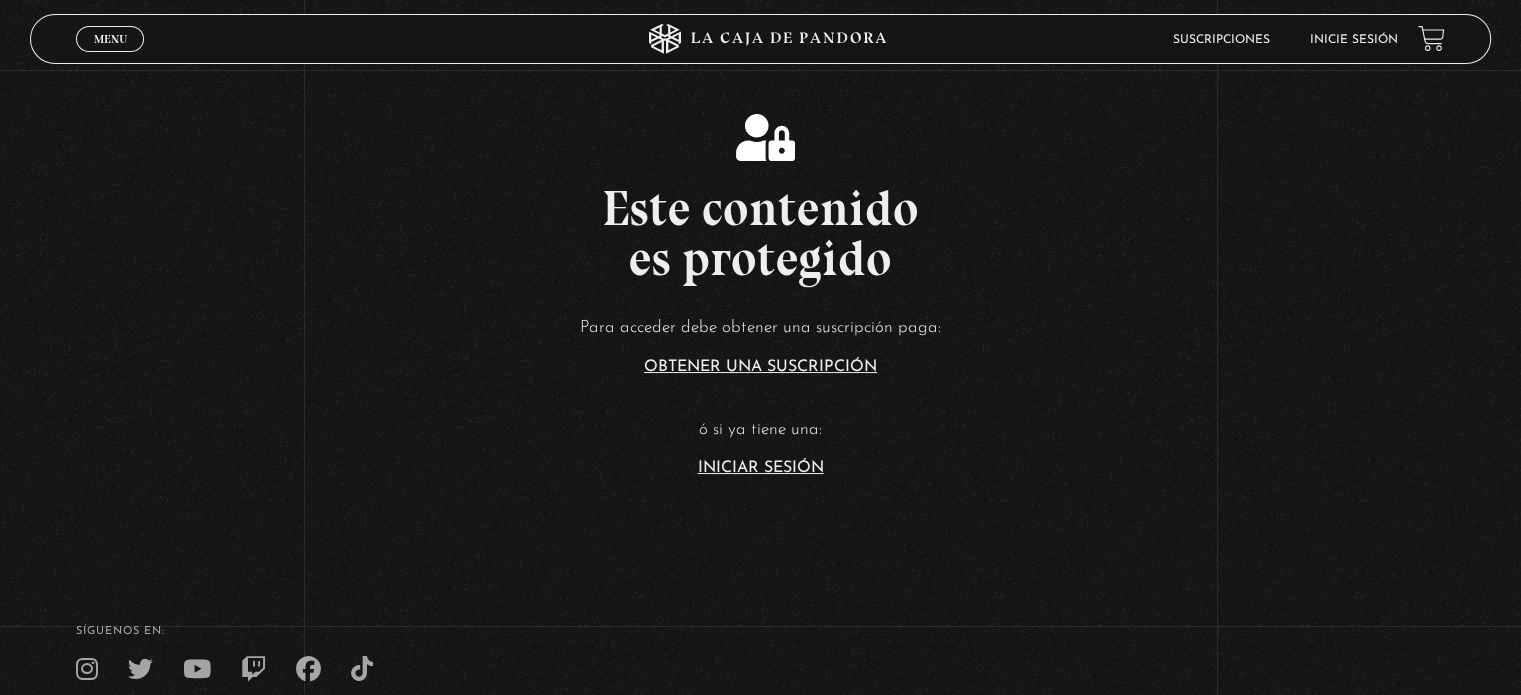 click on "Este contenido  es protegido Para acceder debe obtener una suscripción paga:   Obtener una suscripción ó si ya tiene una:   Iniciar Sesión" at bounding box center [760, 278] 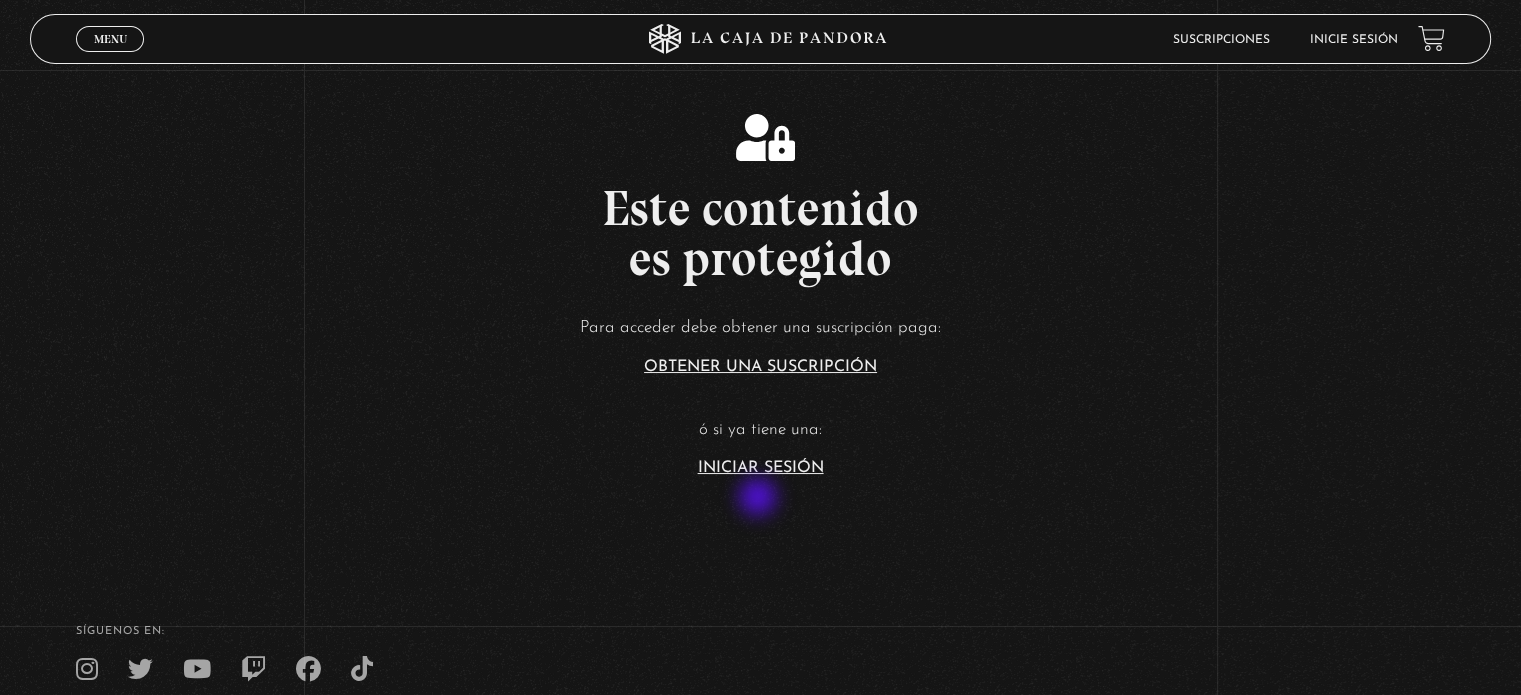 click on "Iniciar Sesión" at bounding box center [761, 468] 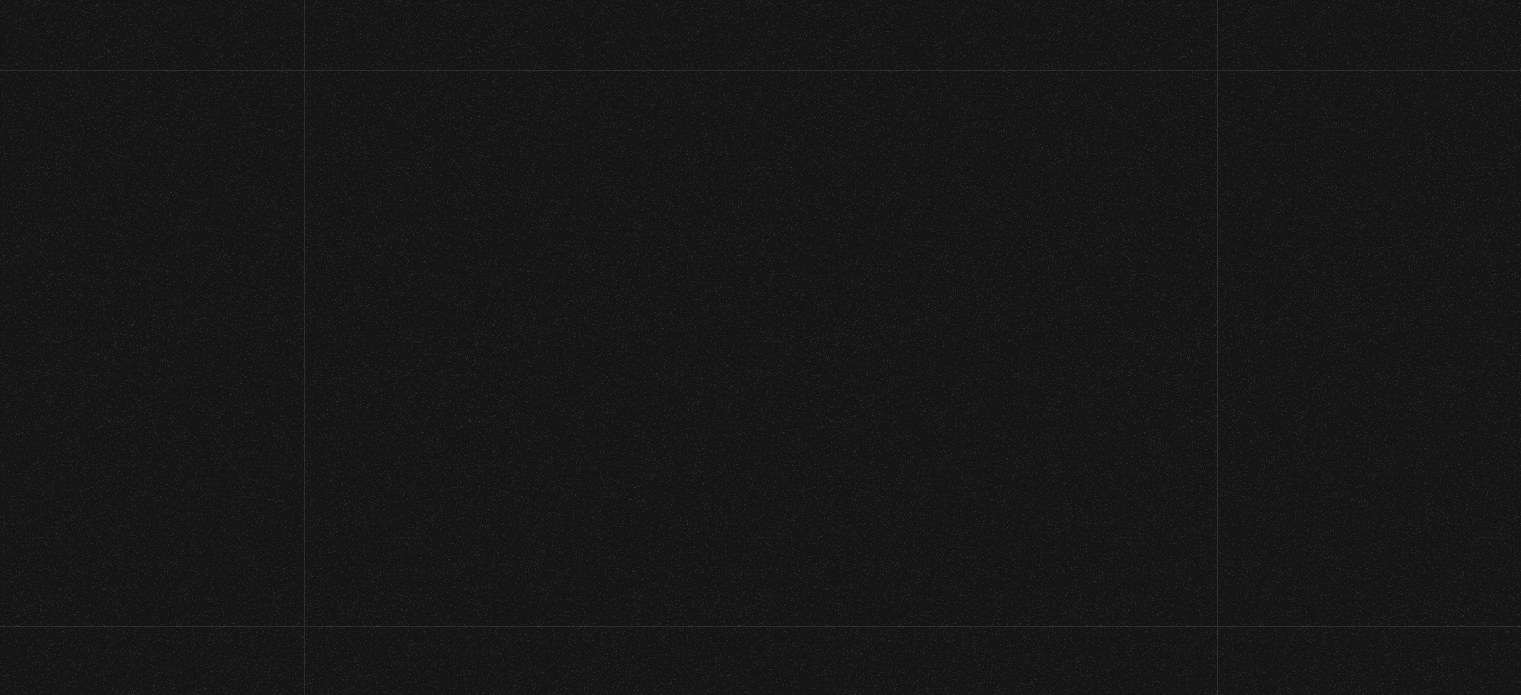 scroll, scrollTop: 0, scrollLeft: 0, axis: both 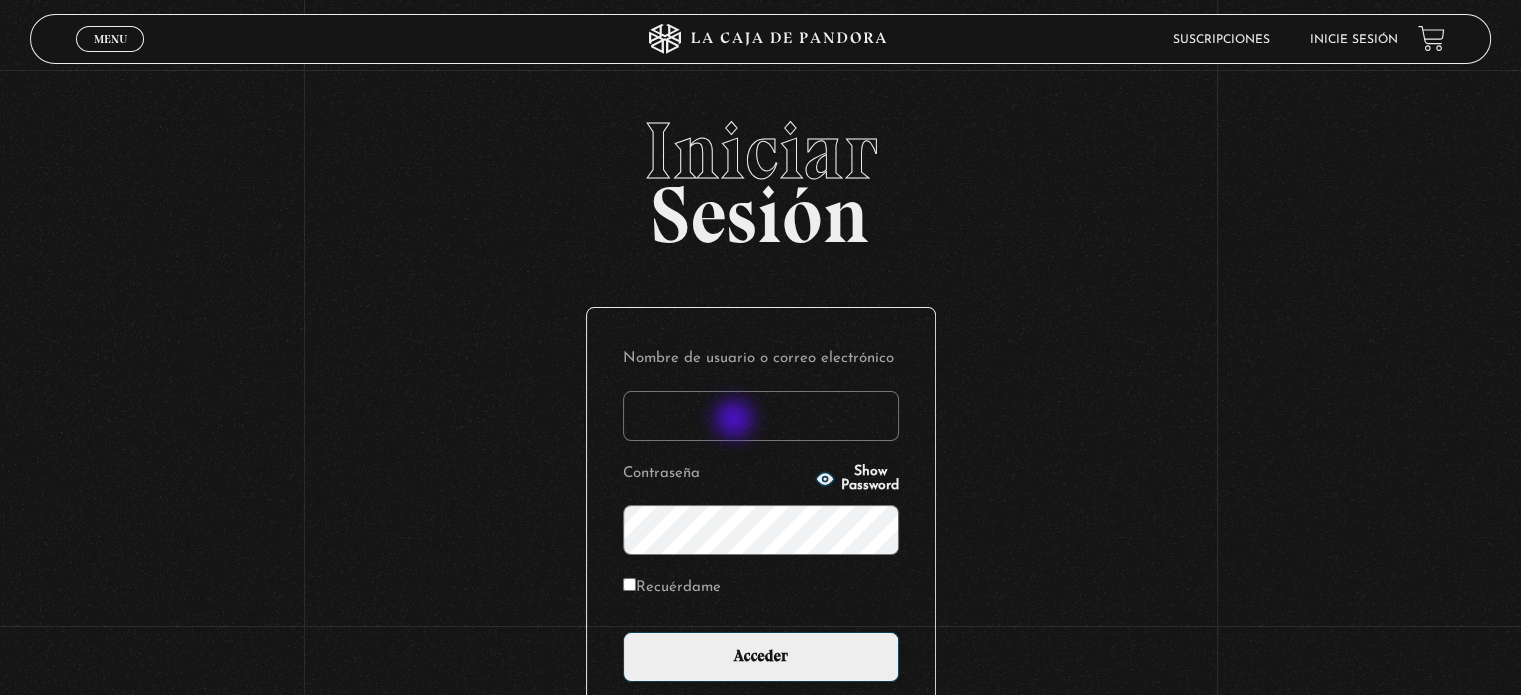 click on "Nombre de usuario o correo electrónico" at bounding box center (761, 416) 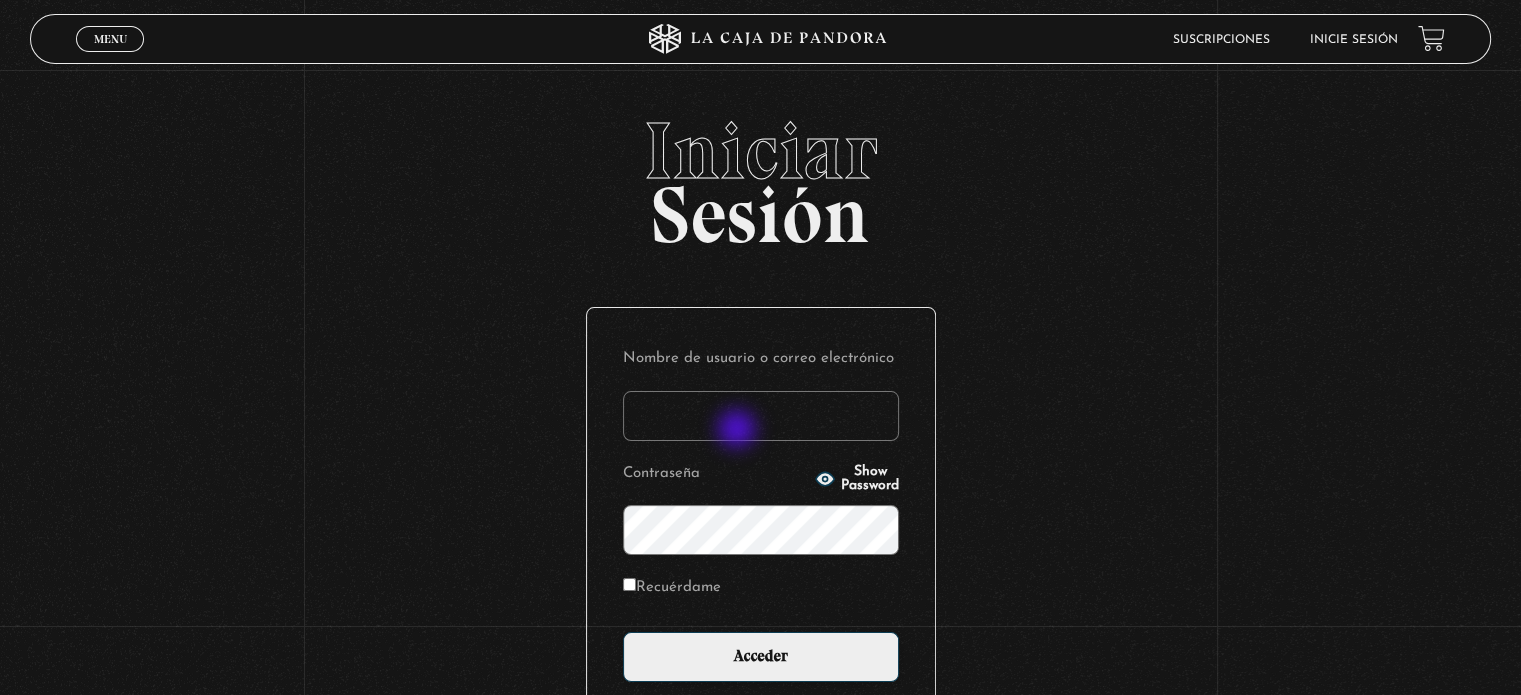 type on "Zuly" 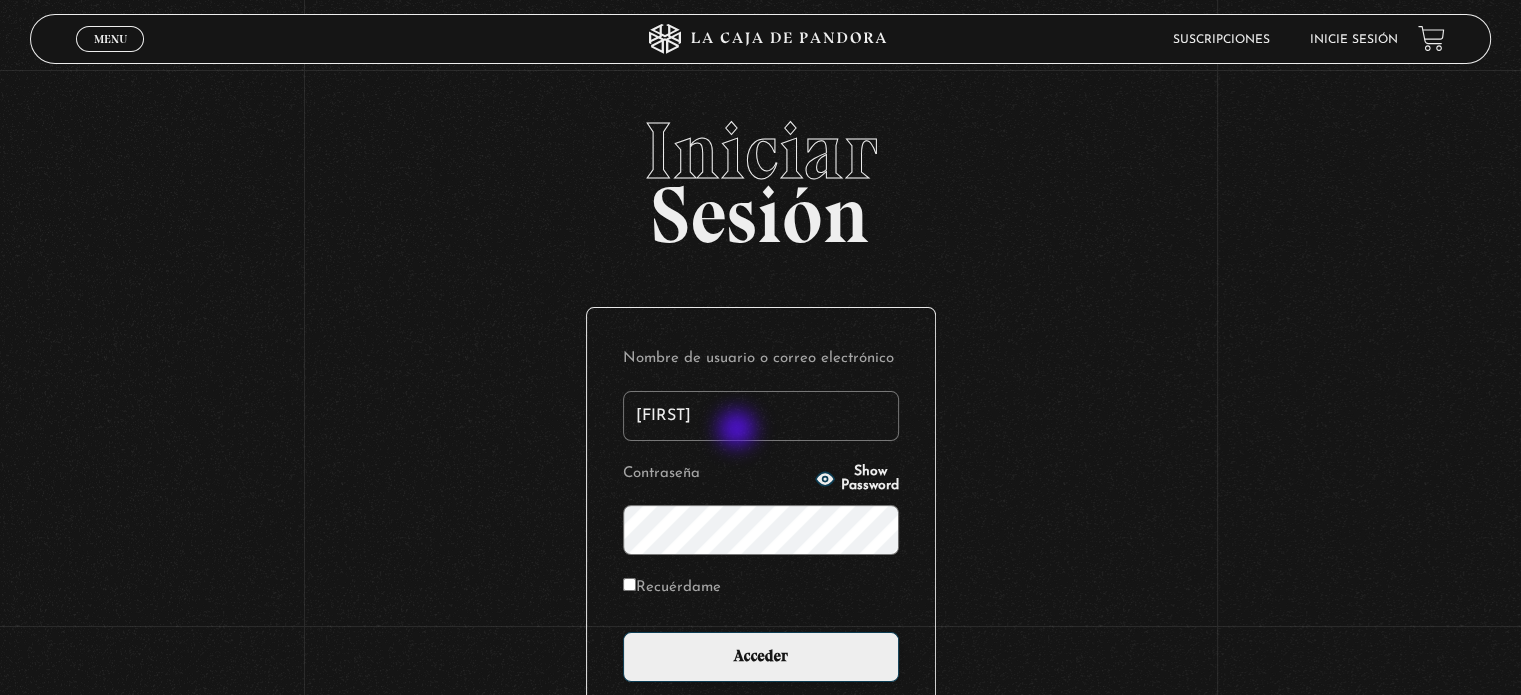 click on "Acceder" at bounding box center [761, 657] 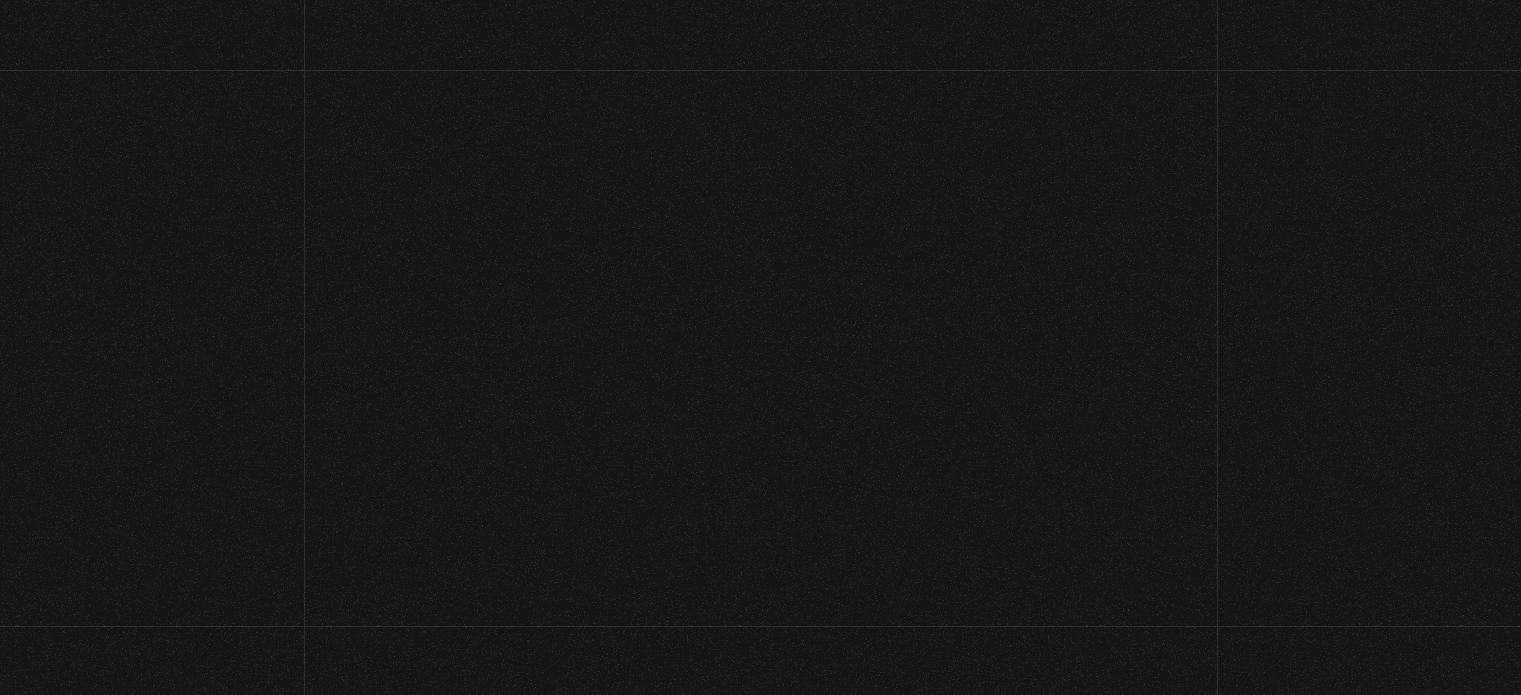 scroll, scrollTop: 0, scrollLeft: 0, axis: both 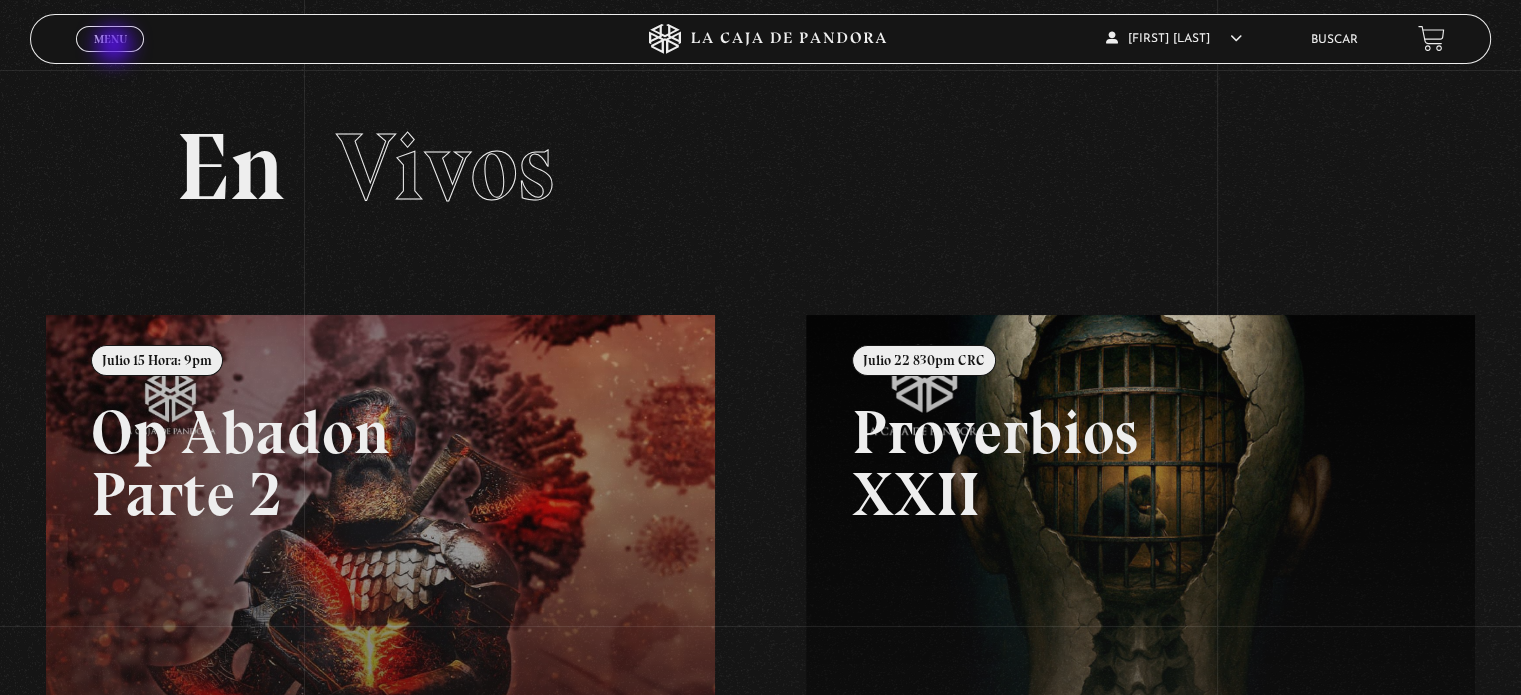 click on "Menu" at bounding box center [110, 39] 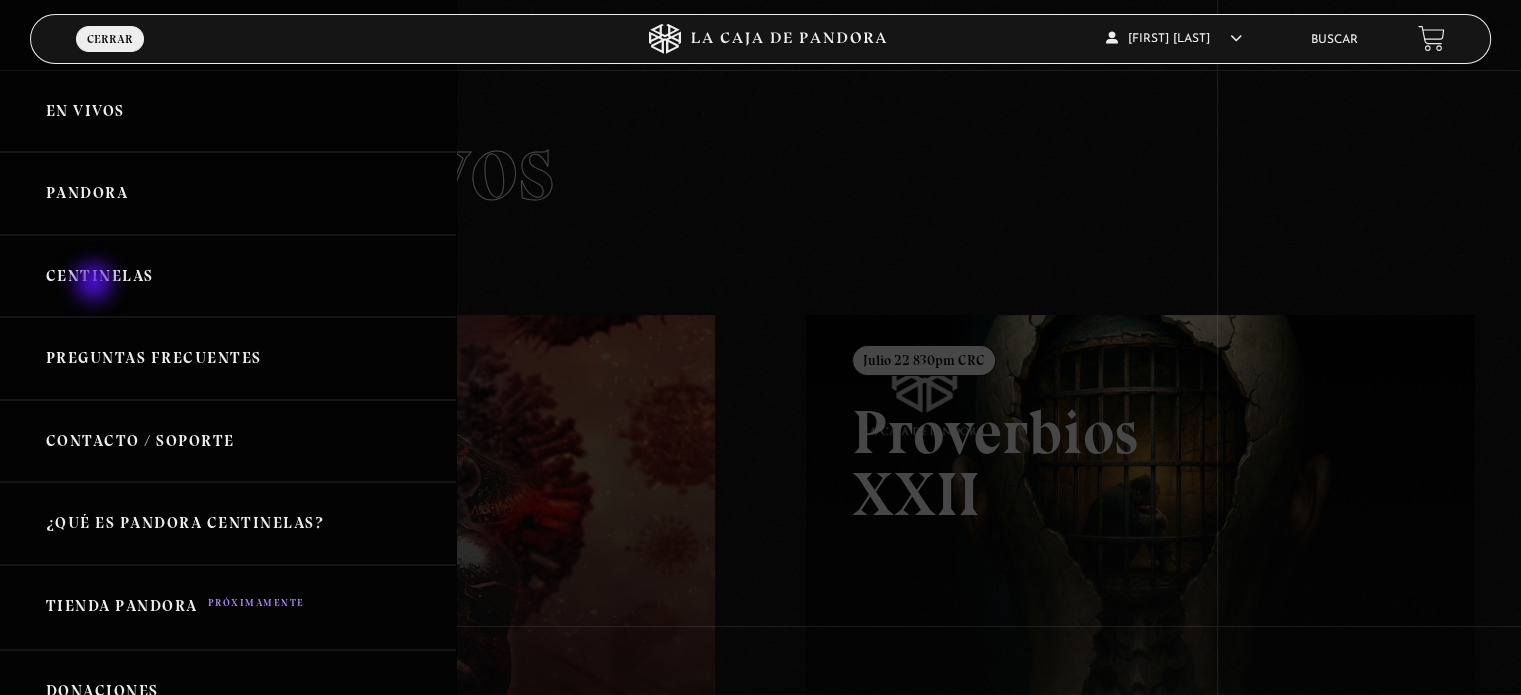 click on "Centinelas" at bounding box center [228, 276] 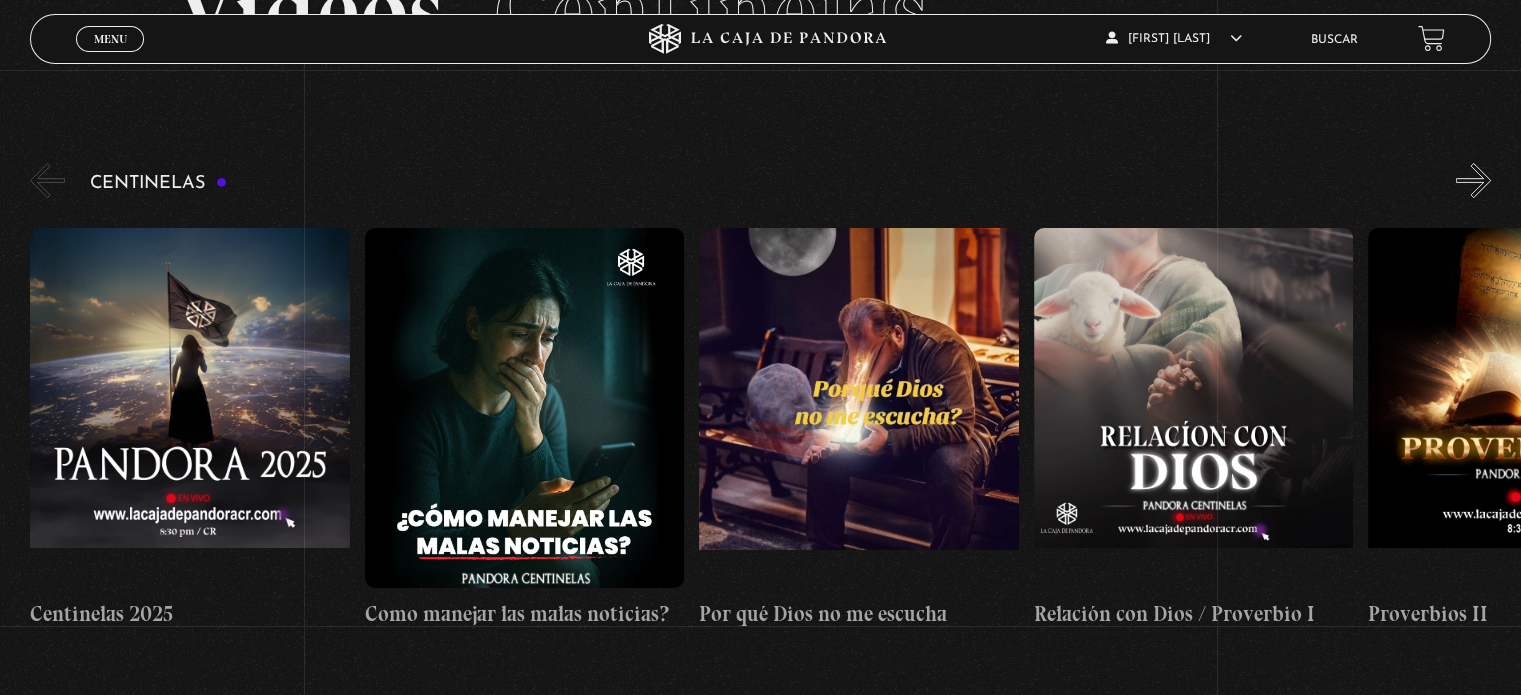 scroll, scrollTop: 260, scrollLeft: 0, axis: vertical 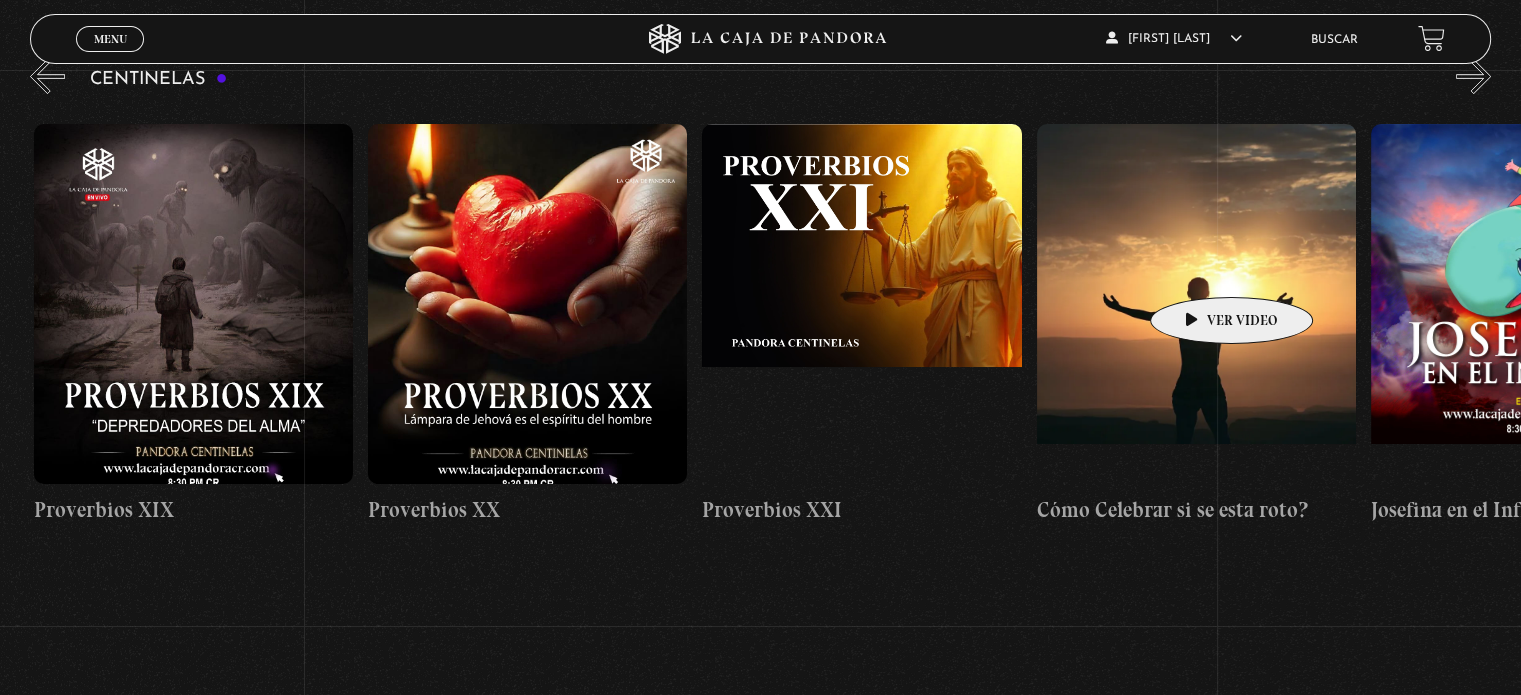 click at bounding box center [1196, 304] 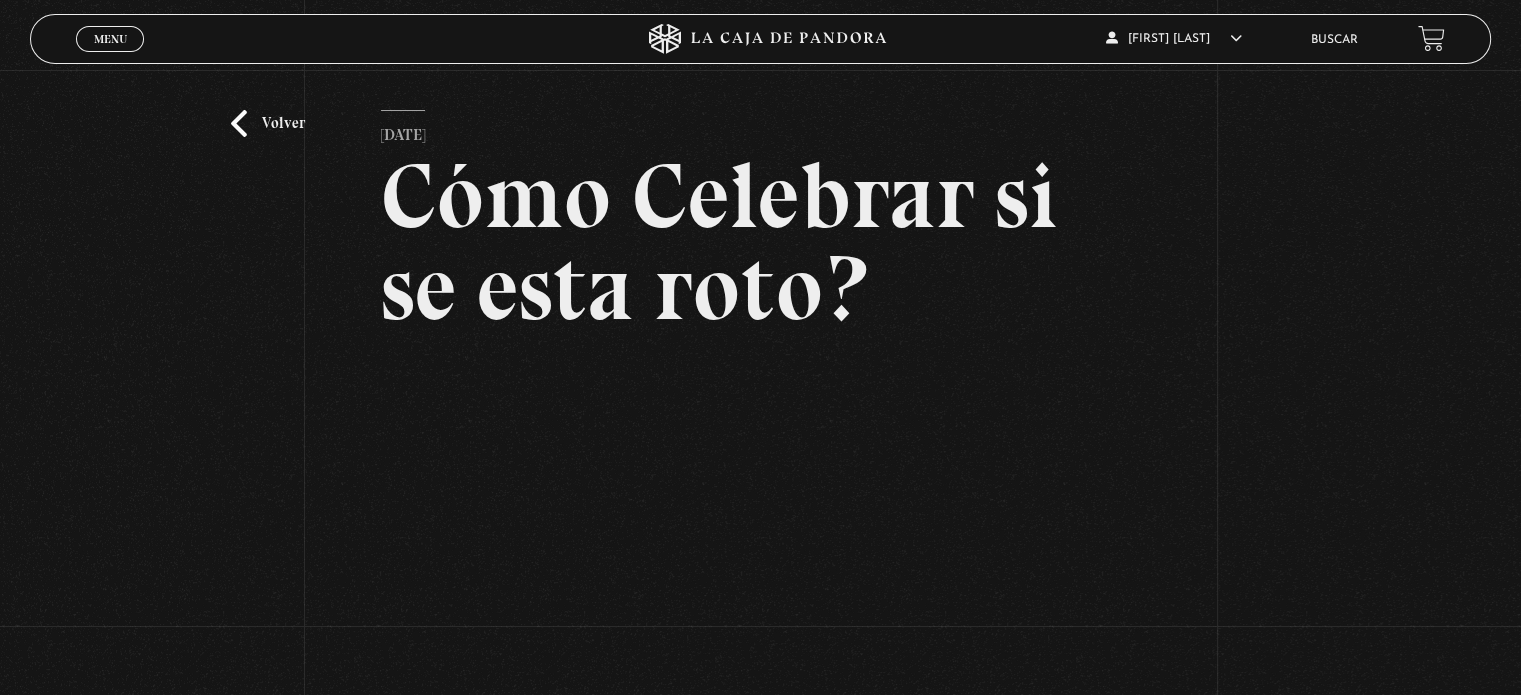 scroll, scrollTop: 168, scrollLeft: 0, axis: vertical 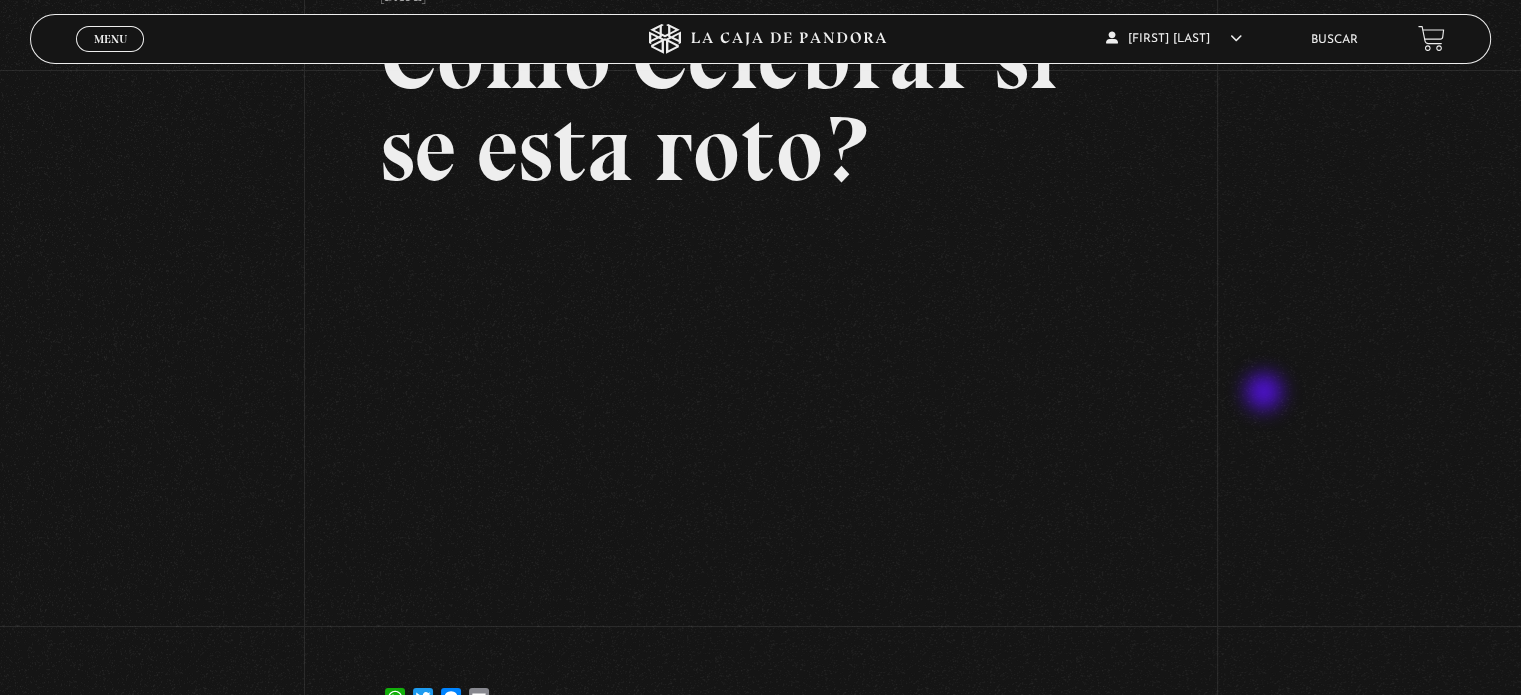 click on "Volver
14 enero, 2025
Cómo Celebrar si se esta roto?
WhatsApp Twitter Messenger Email" at bounding box center [760, 323] 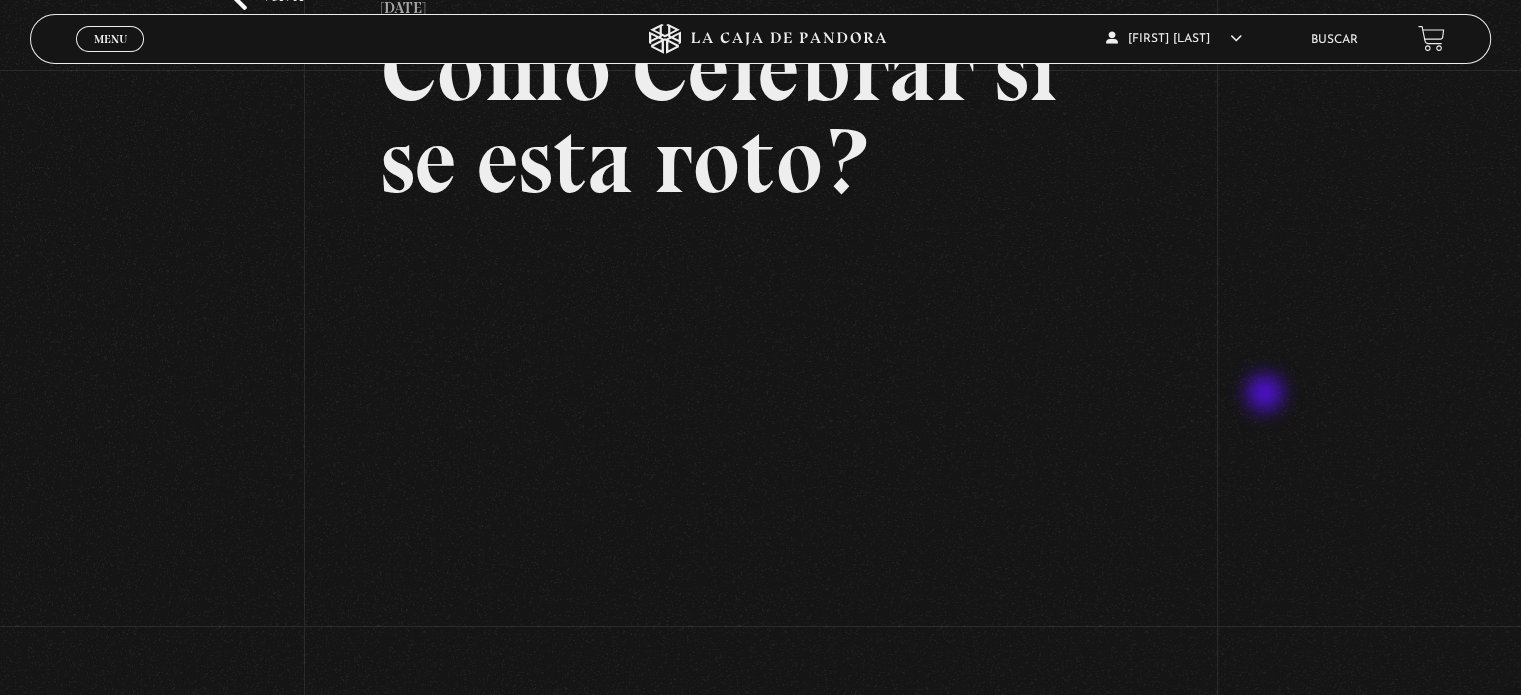 scroll, scrollTop: 158, scrollLeft: 0, axis: vertical 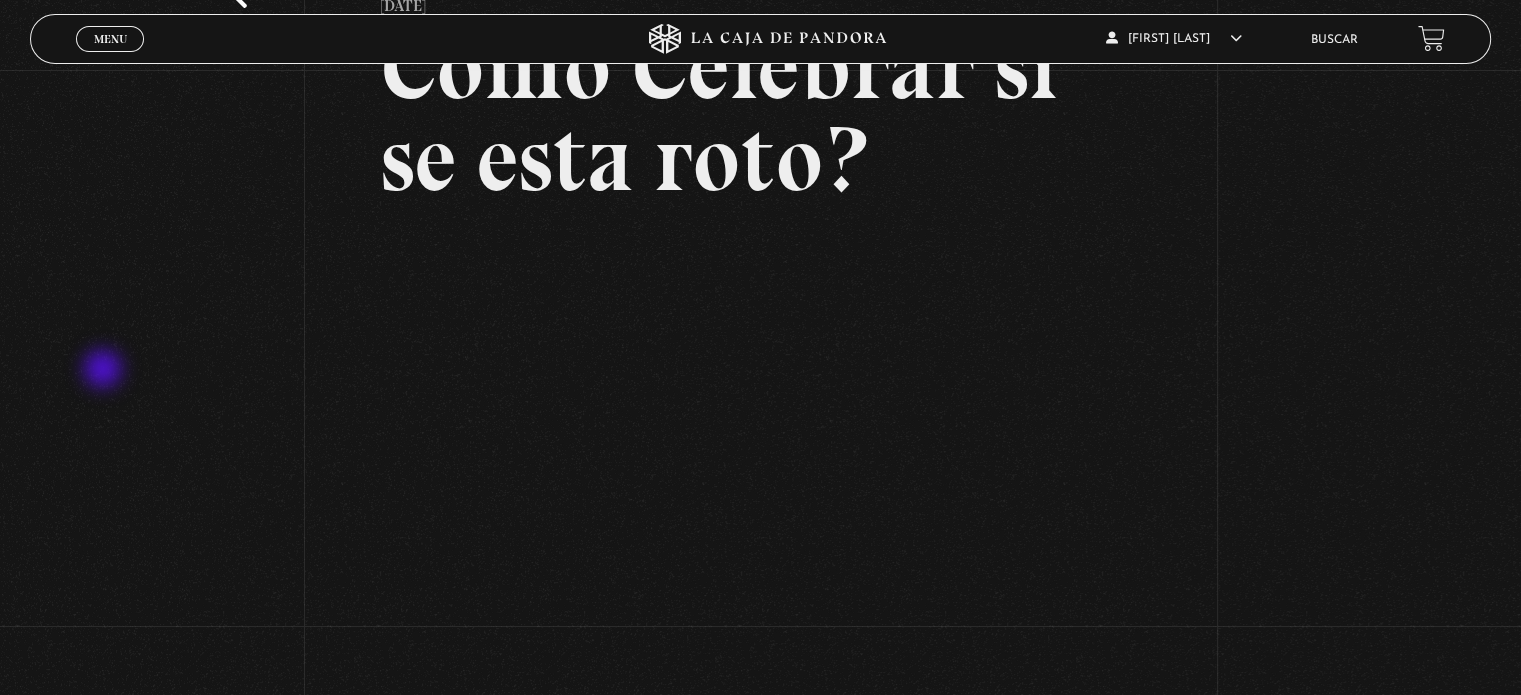click on "Volver
14 enero, 2025
Cómo Celebrar si se esta roto?
WhatsApp Twitter Messenger Email" at bounding box center [760, 333] 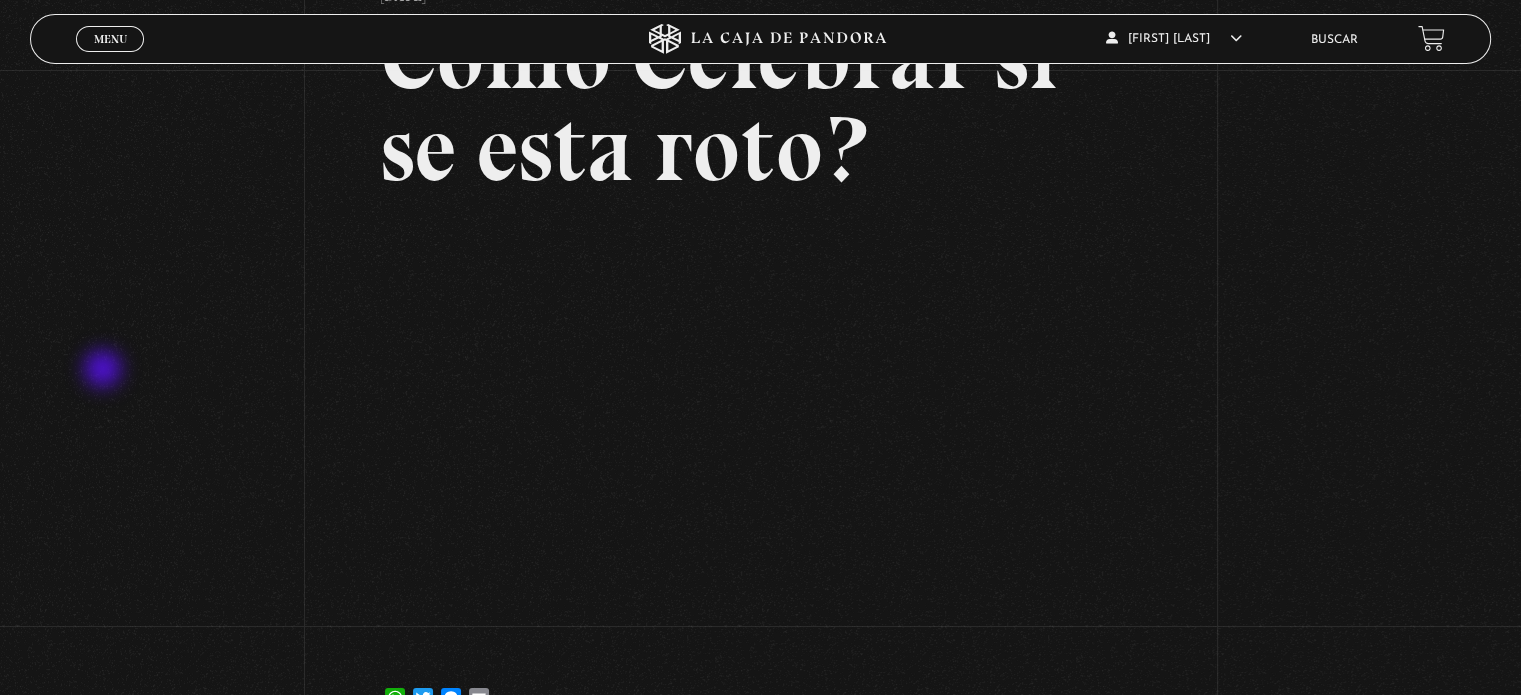 scroll, scrollTop: 171, scrollLeft: 0, axis: vertical 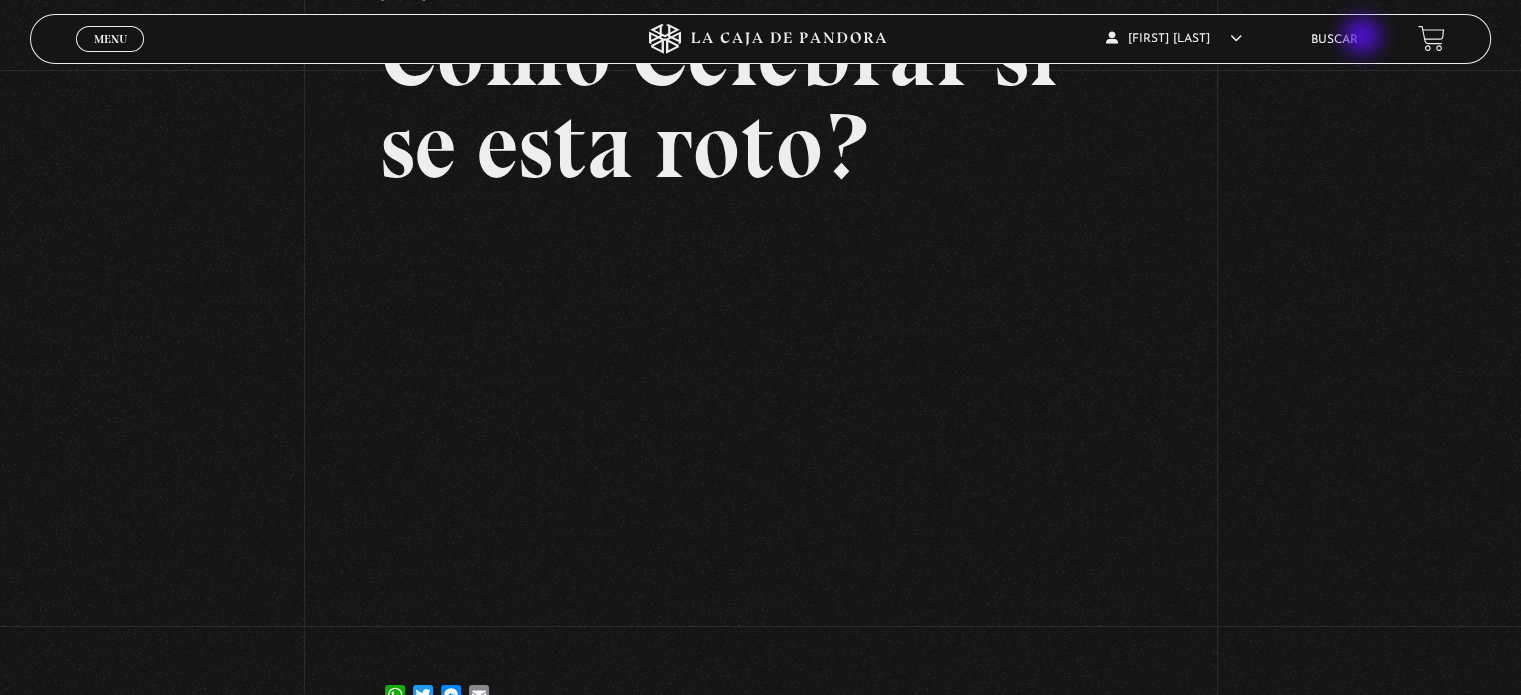 click on "Buscar" at bounding box center (1334, 40) 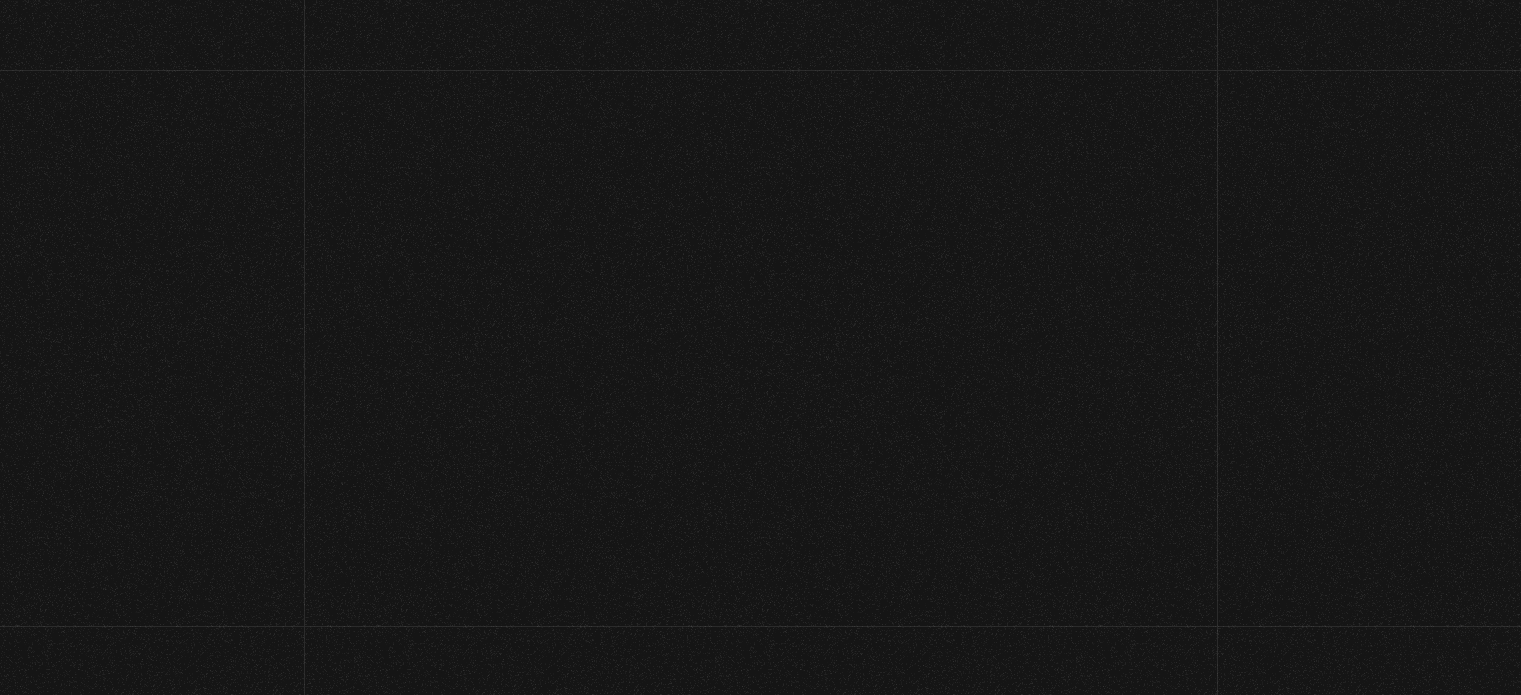 scroll, scrollTop: 0, scrollLeft: 0, axis: both 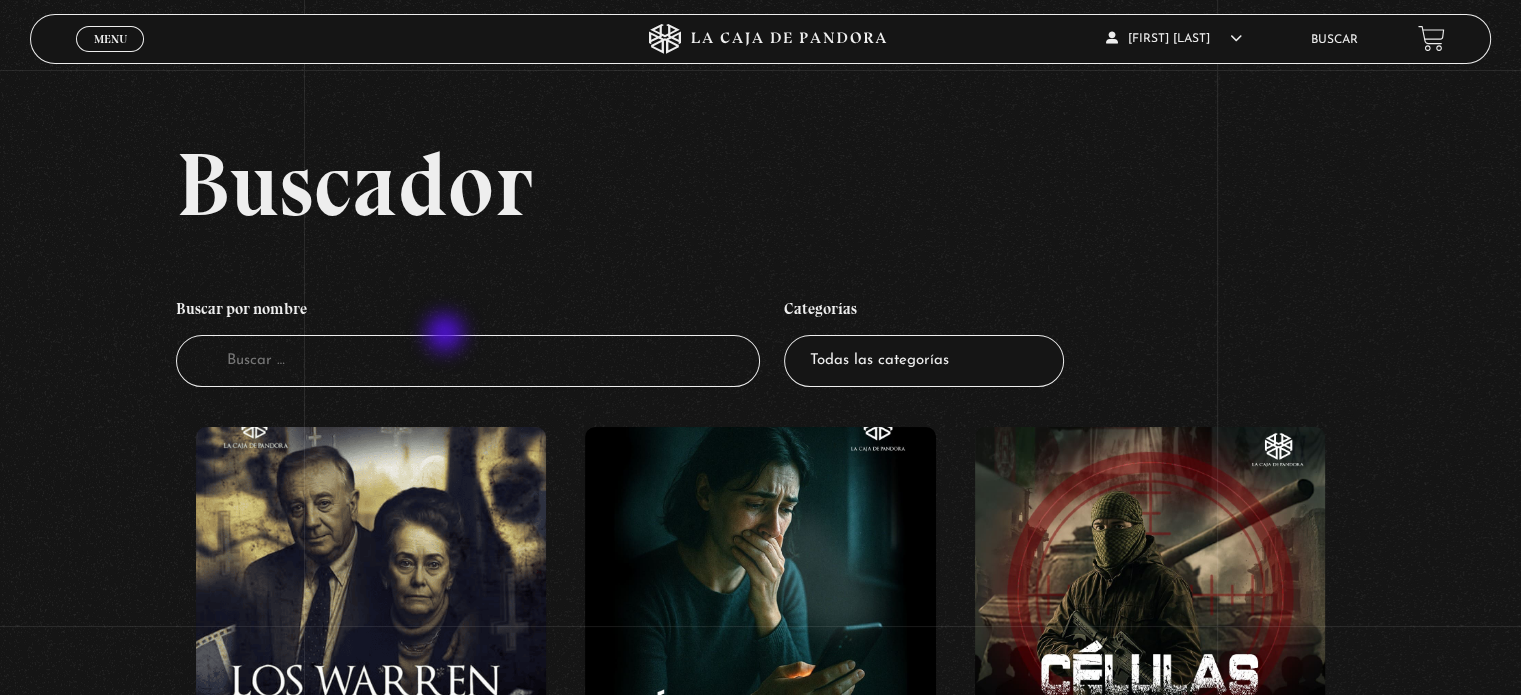 click on "Buscador" at bounding box center [468, 361] 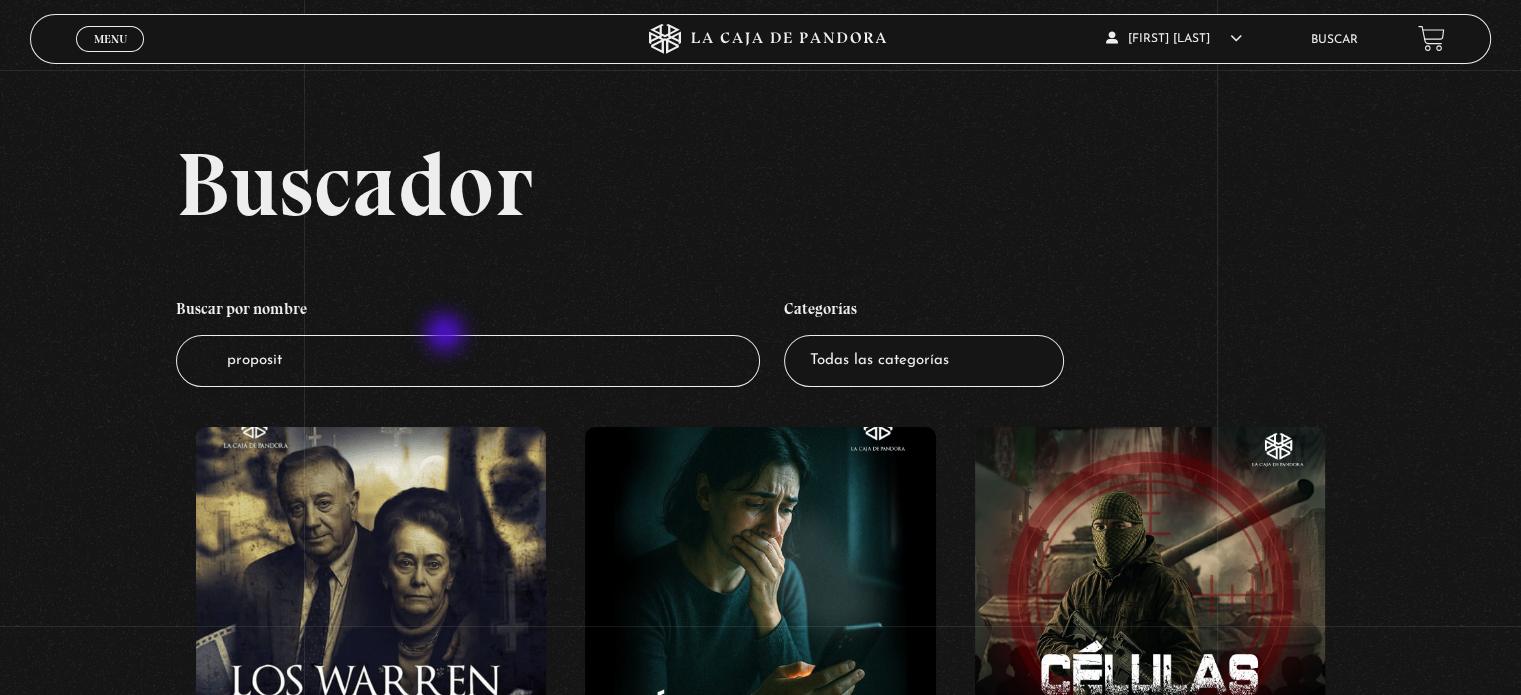 type on "proposito" 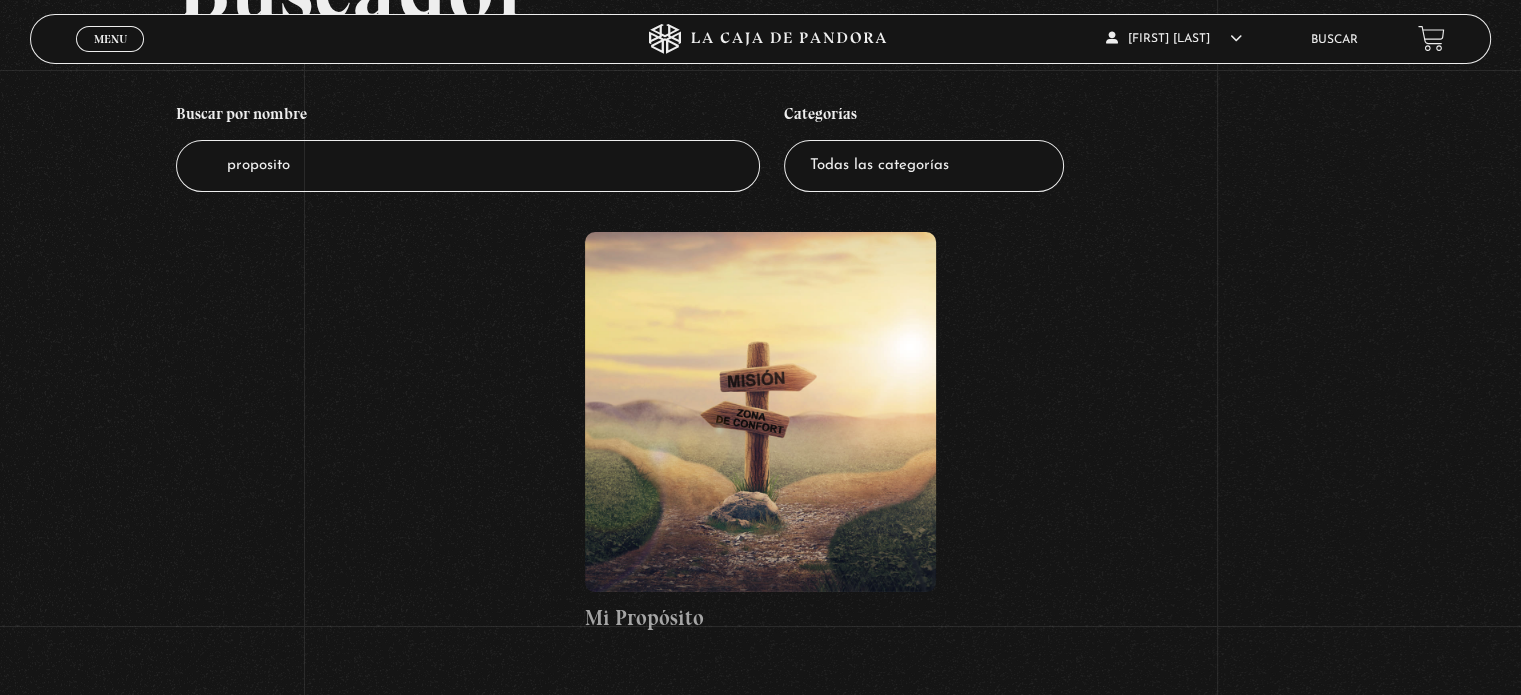 scroll, scrollTop: 196, scrollLeft: 0, axis: vertical 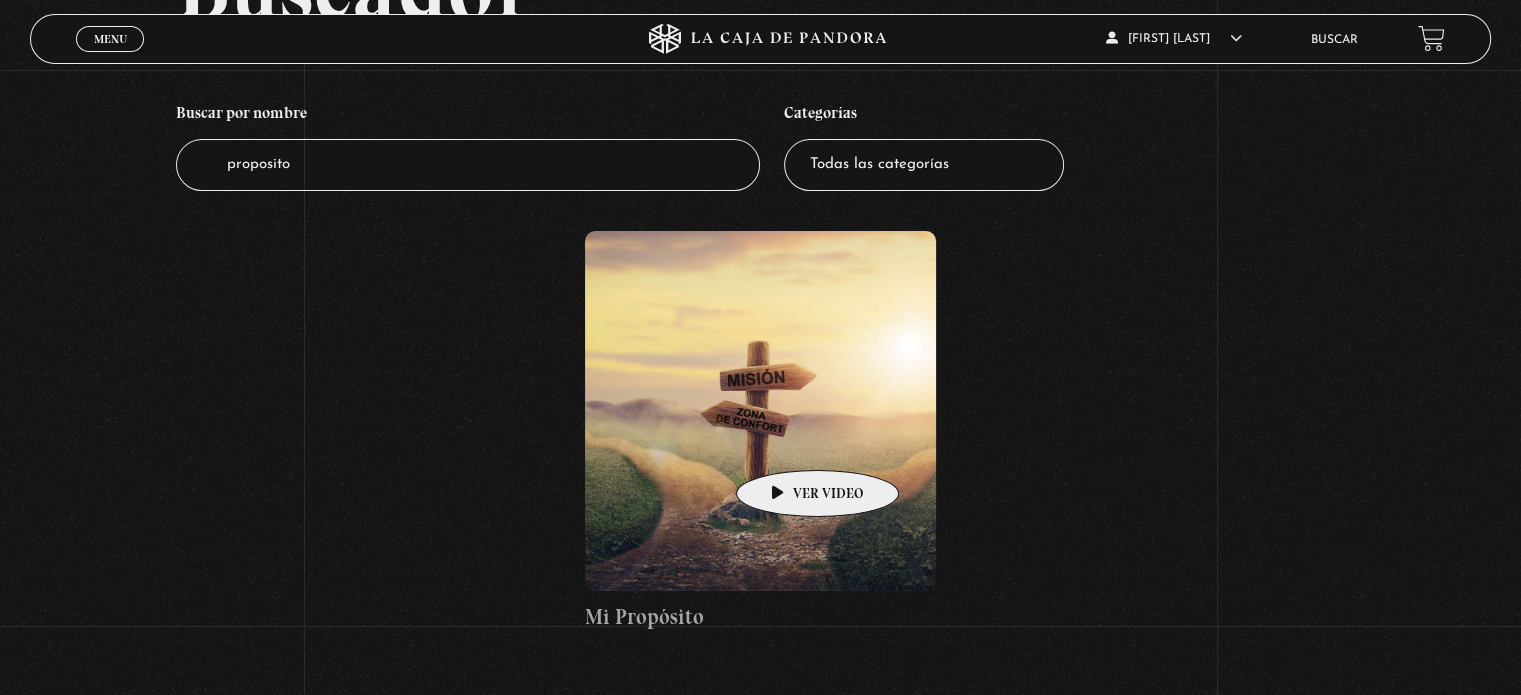 click at bounding box center [760, 411] 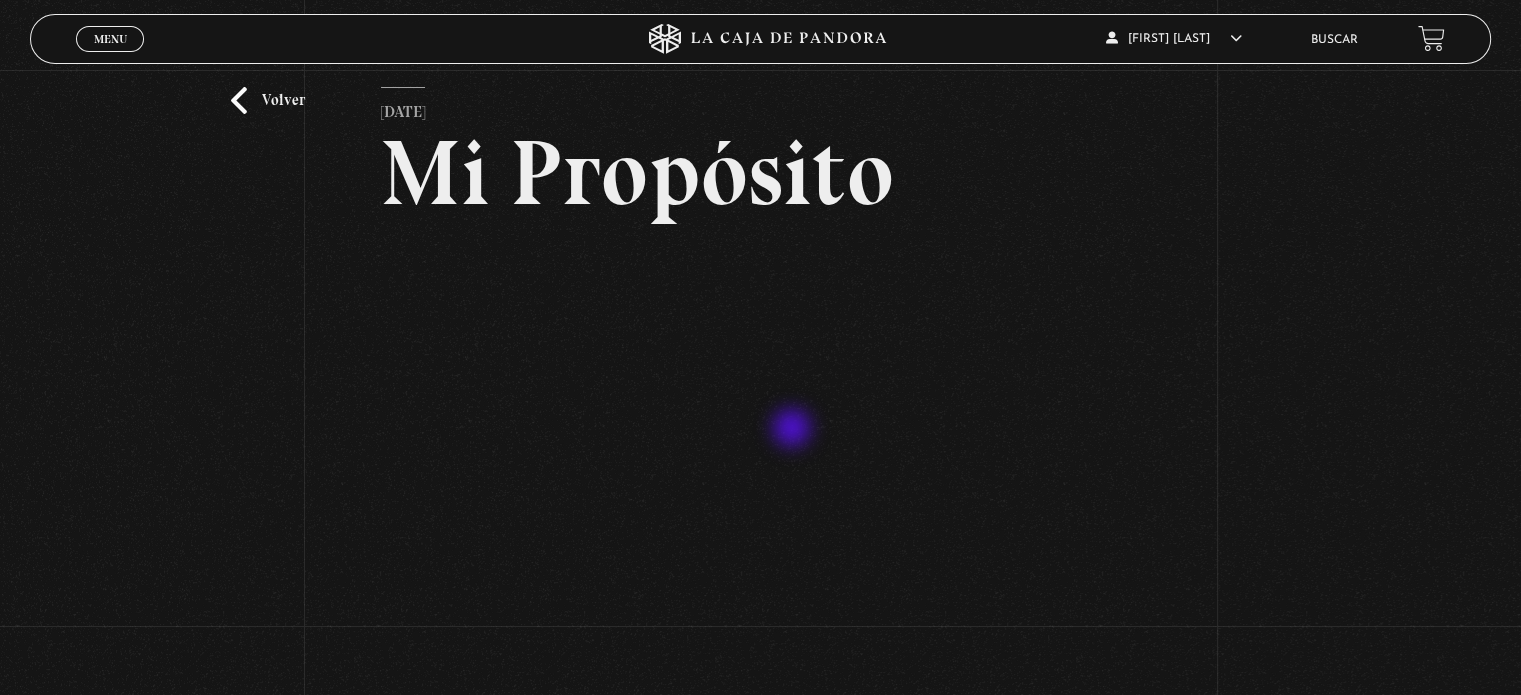 scroll, scrollTop: 0, scrollLeft: 0, axis: both 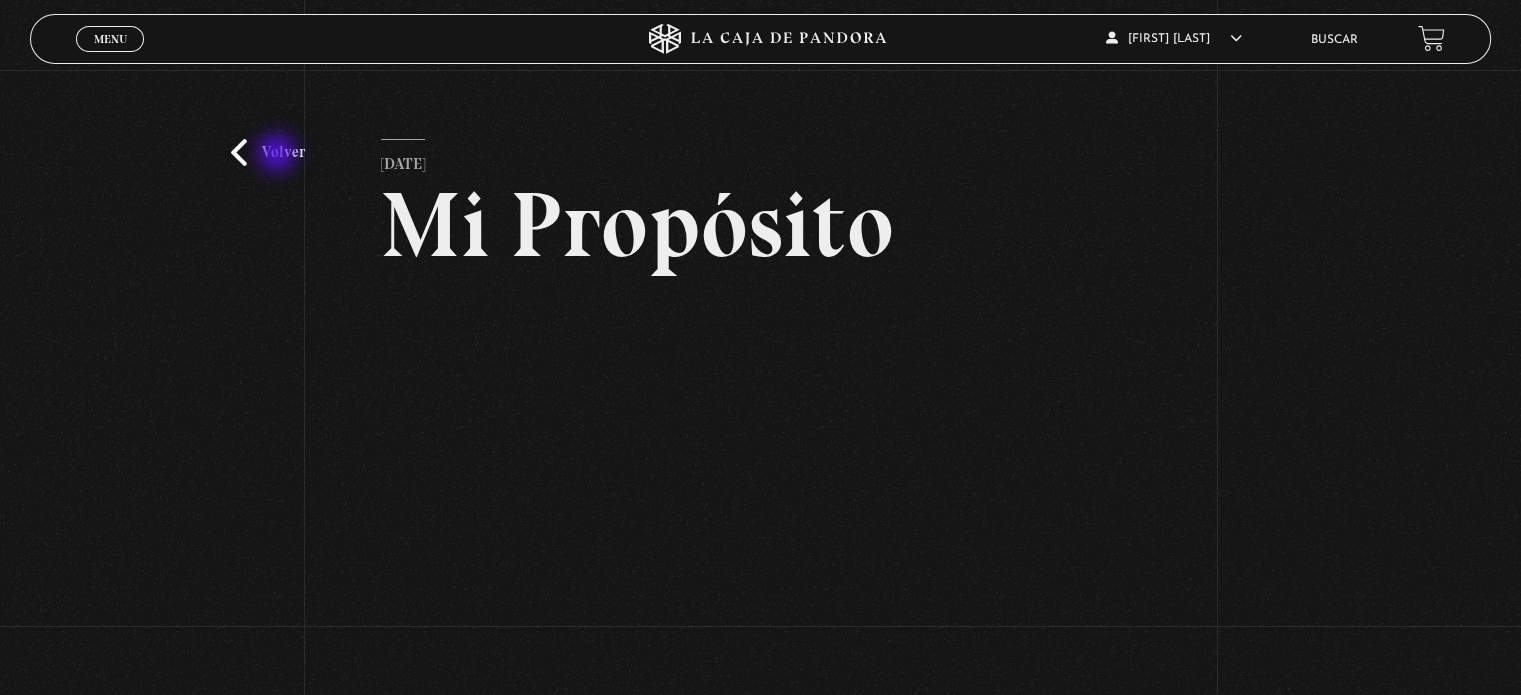 click on "Volver" at bounding box center (268, 152) 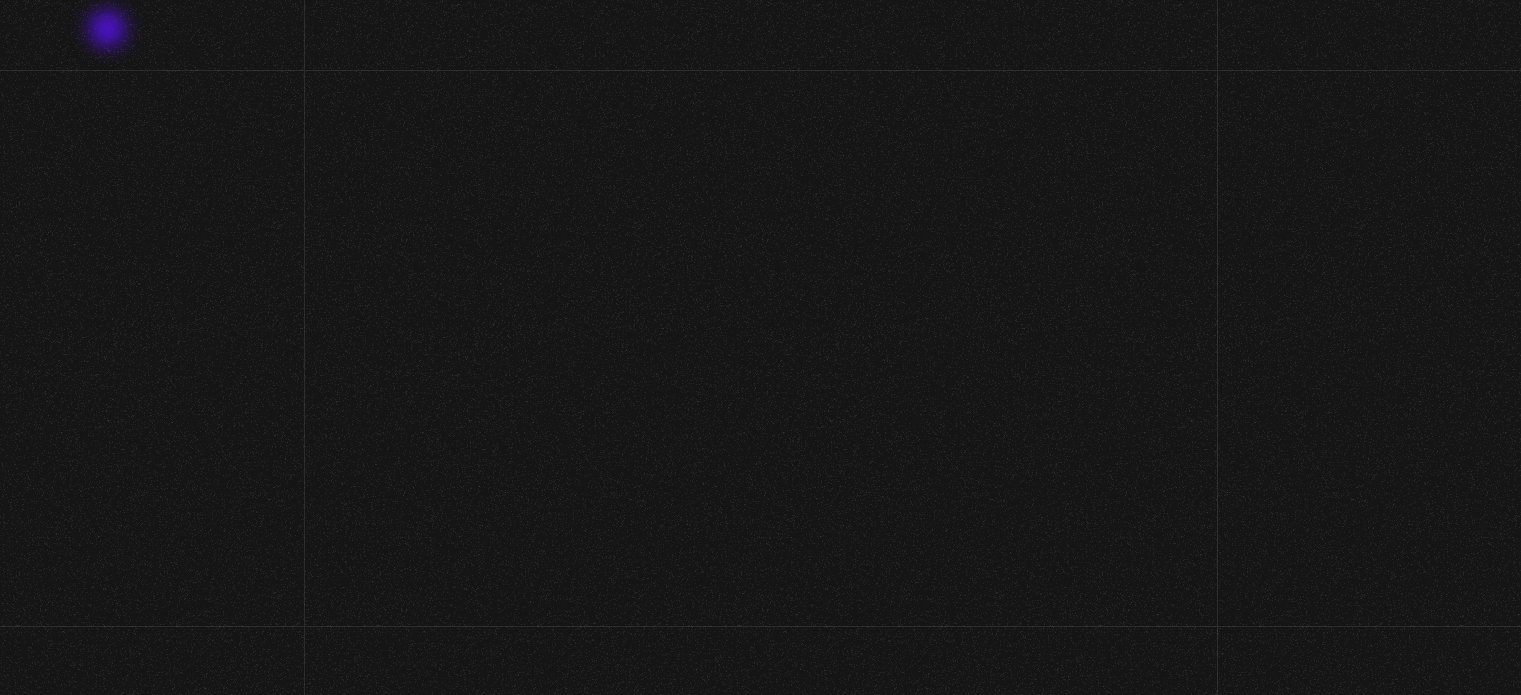 scroll, scrollTop: 205, scrollLeft: 0, axis: vertical 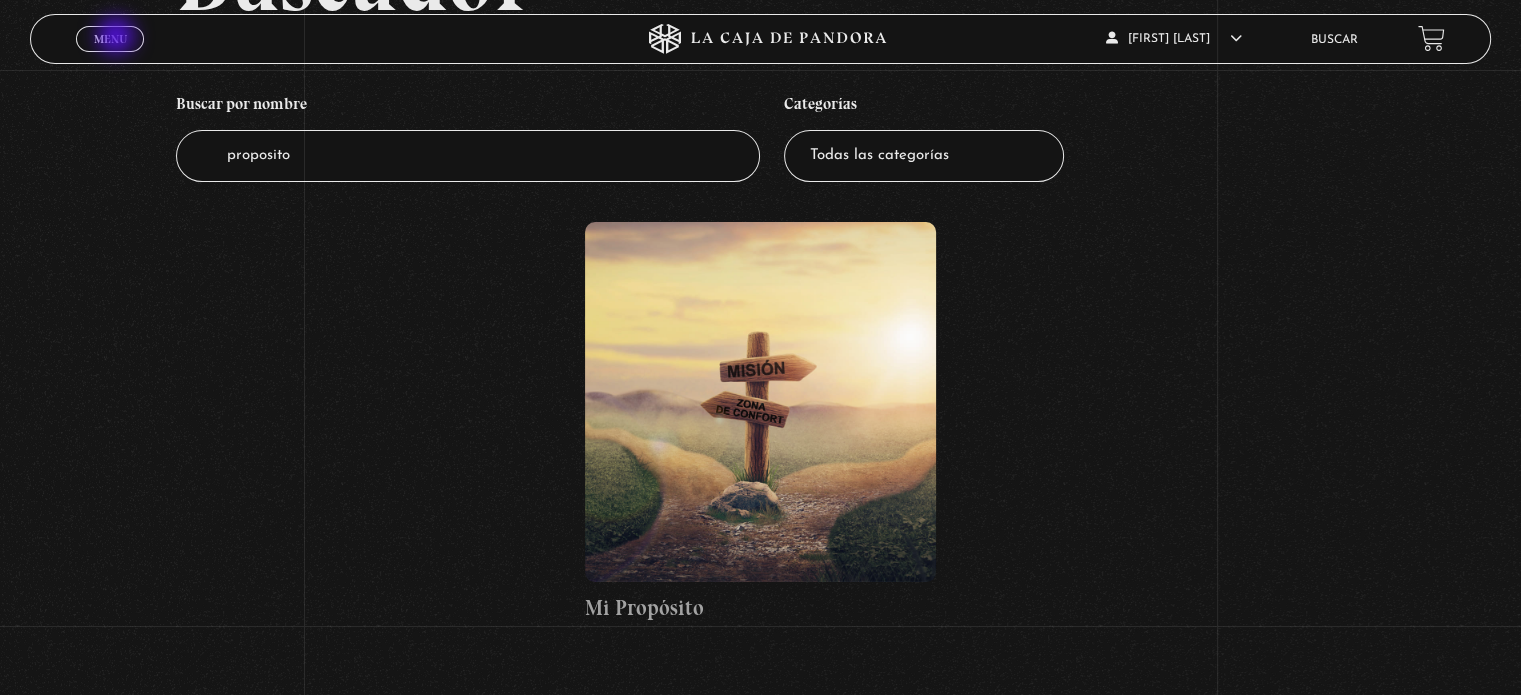 click on "Menu" at bounding box center (110, 39) 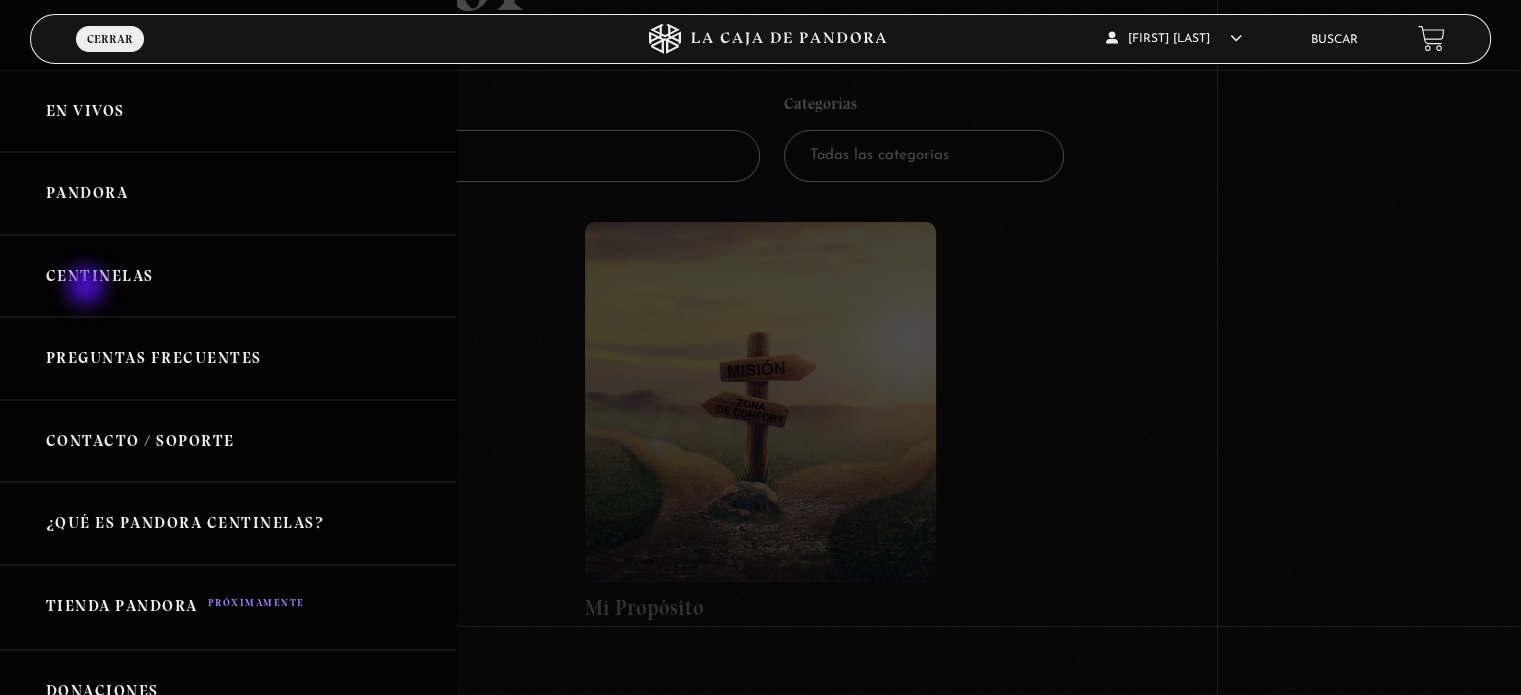 click on "Centinelas" at bounding box center (228, 276) 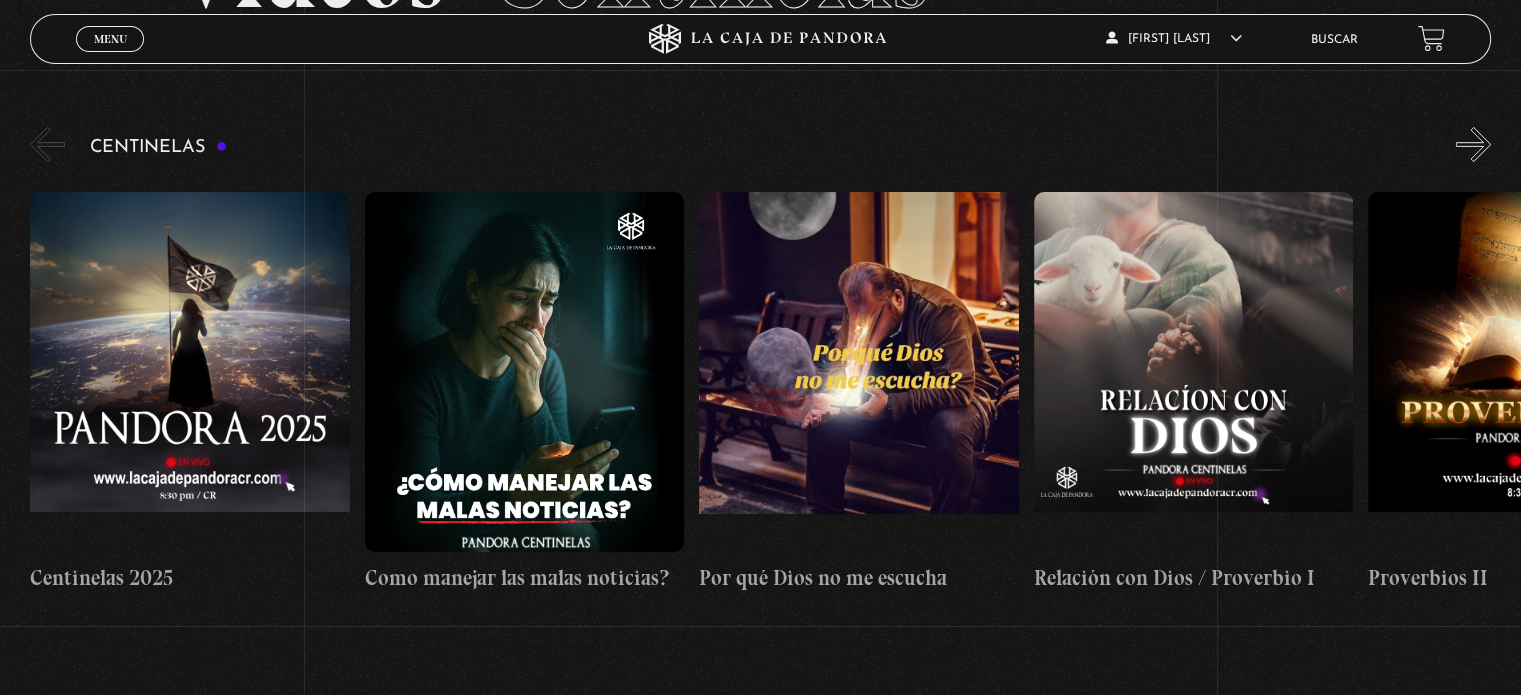 scroll, scrollTop: 0, scrollLeft: 0, axis: both 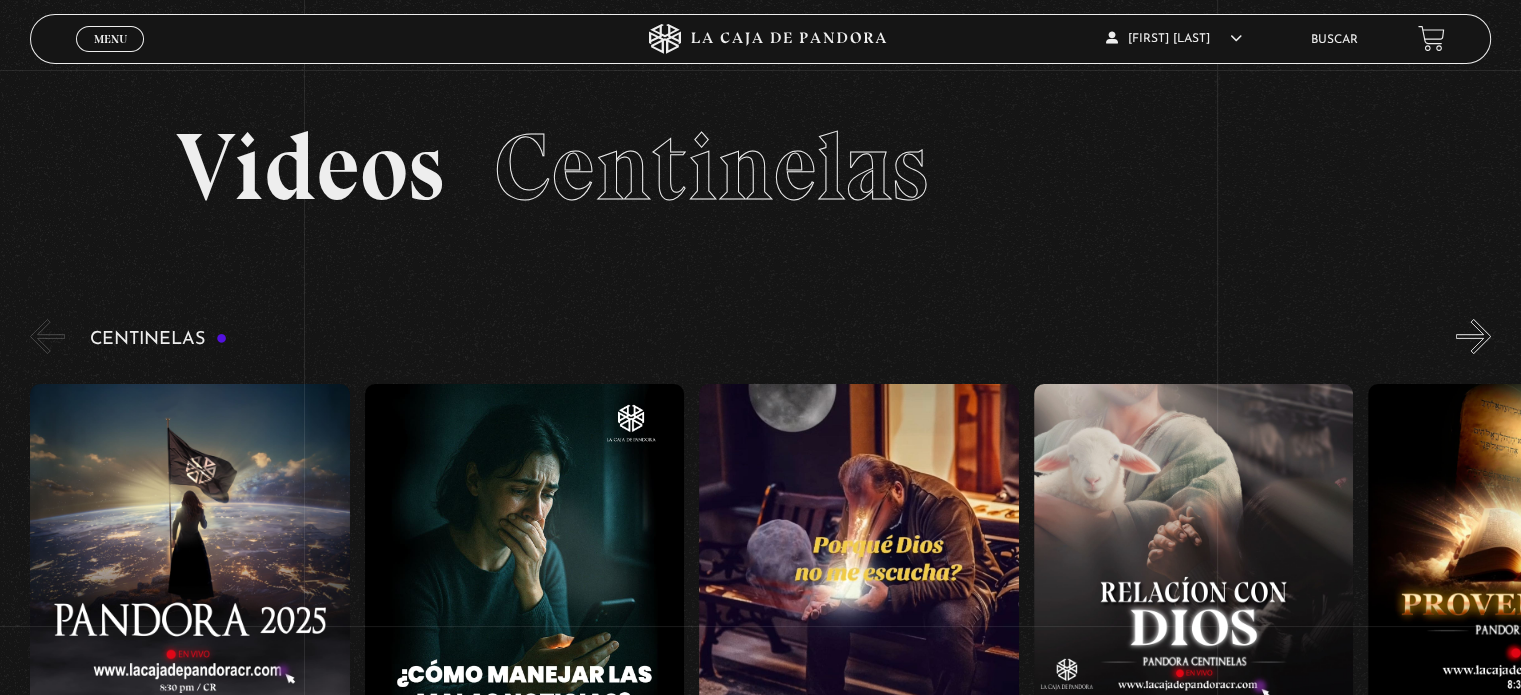click on "Menu" at bounding box center [110, 39] 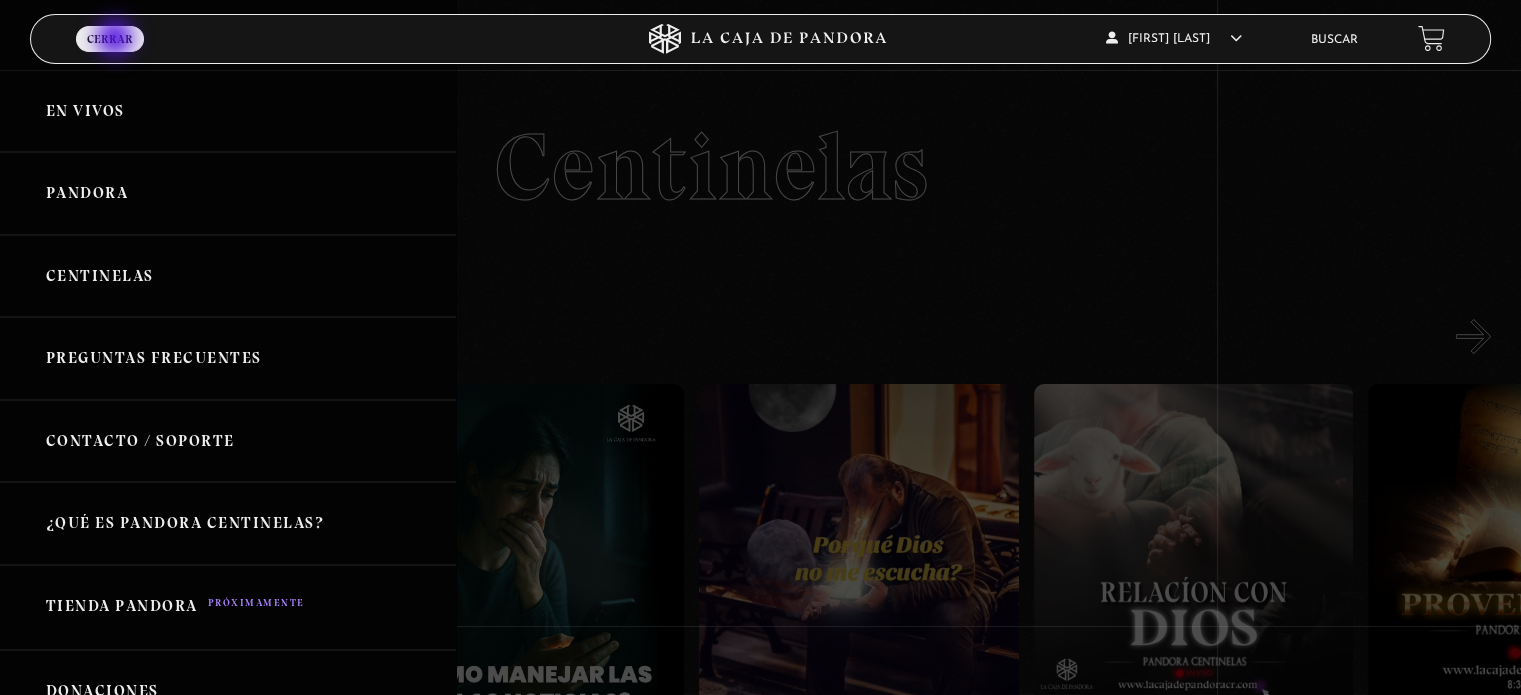 click on "Pandora" at bounding box center (228, 193) 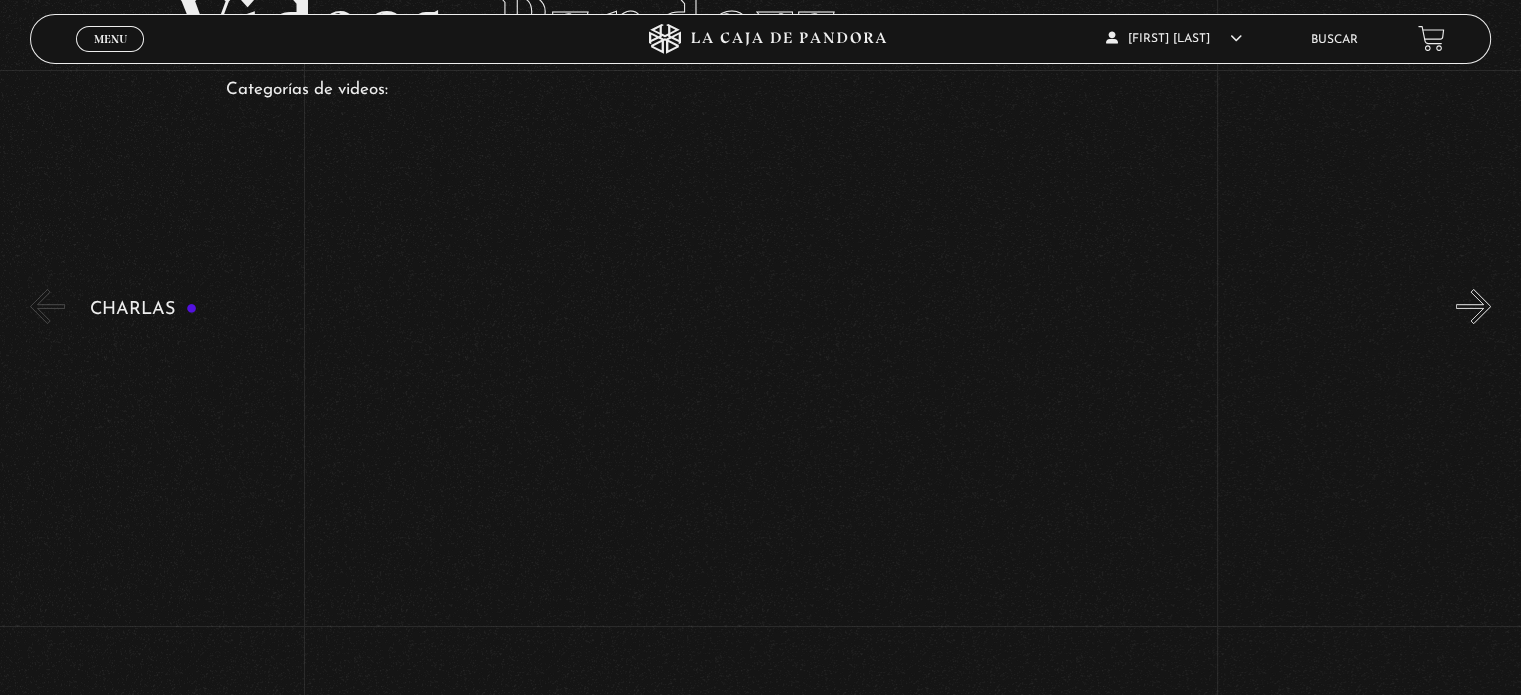 scroll, scrollTop: 208, scrollLeft: 0, axis: vertical 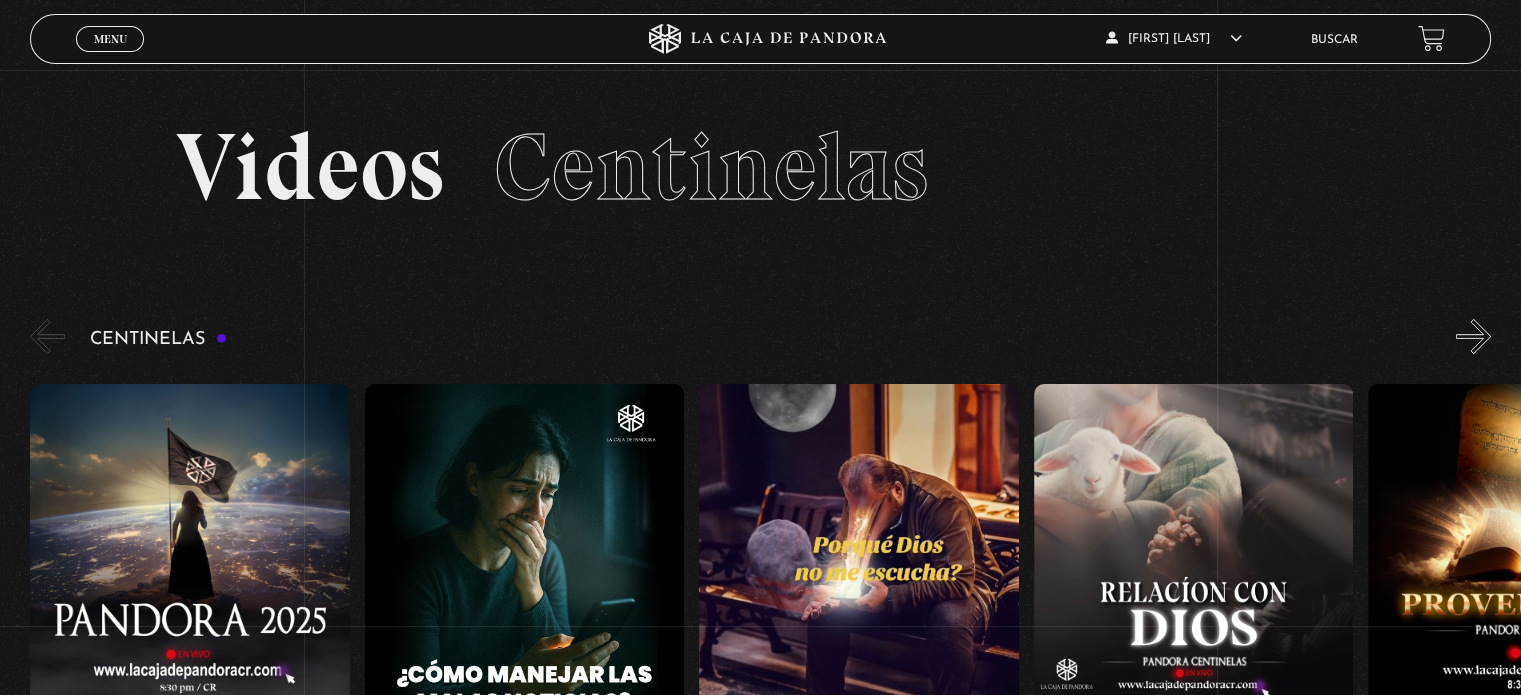 click on "Menu" at bounding box center (110, 39) 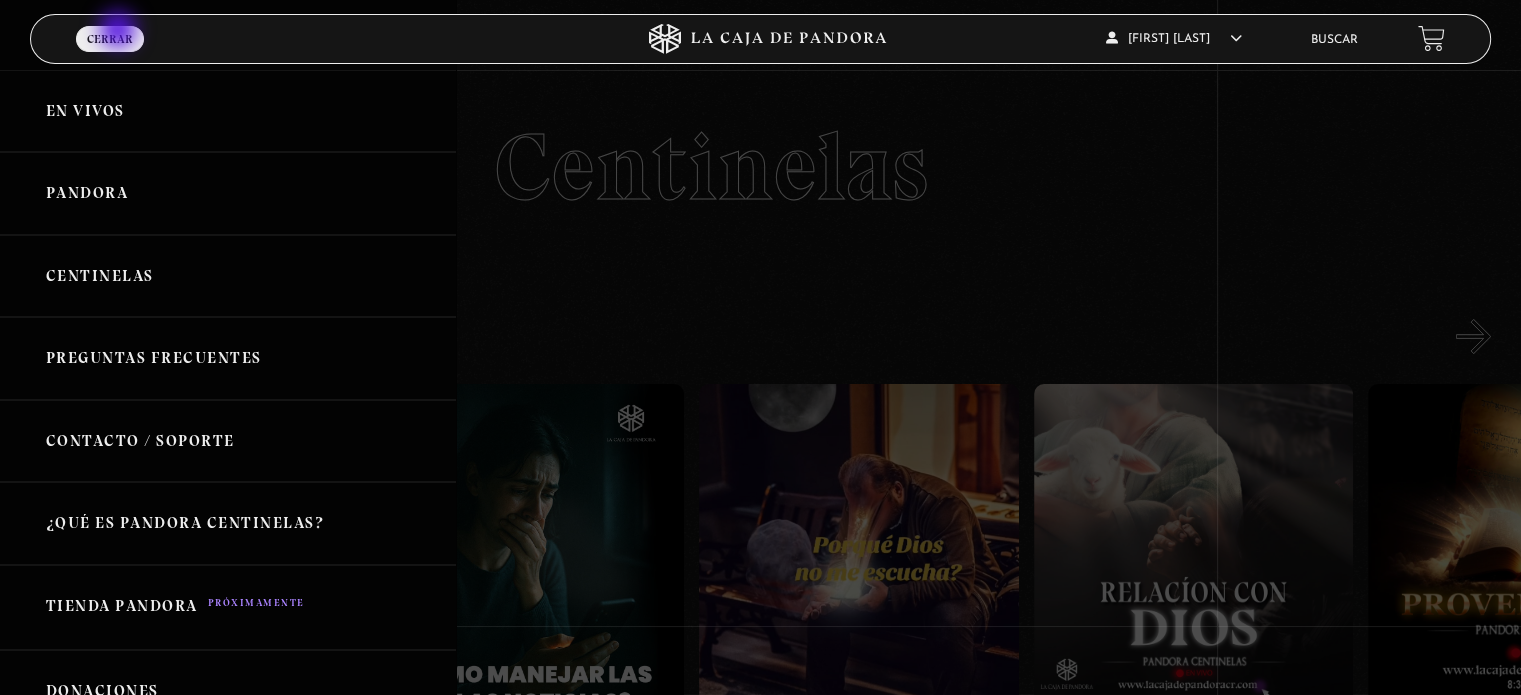 click on "Pandora" at bounding box center [228, 193] 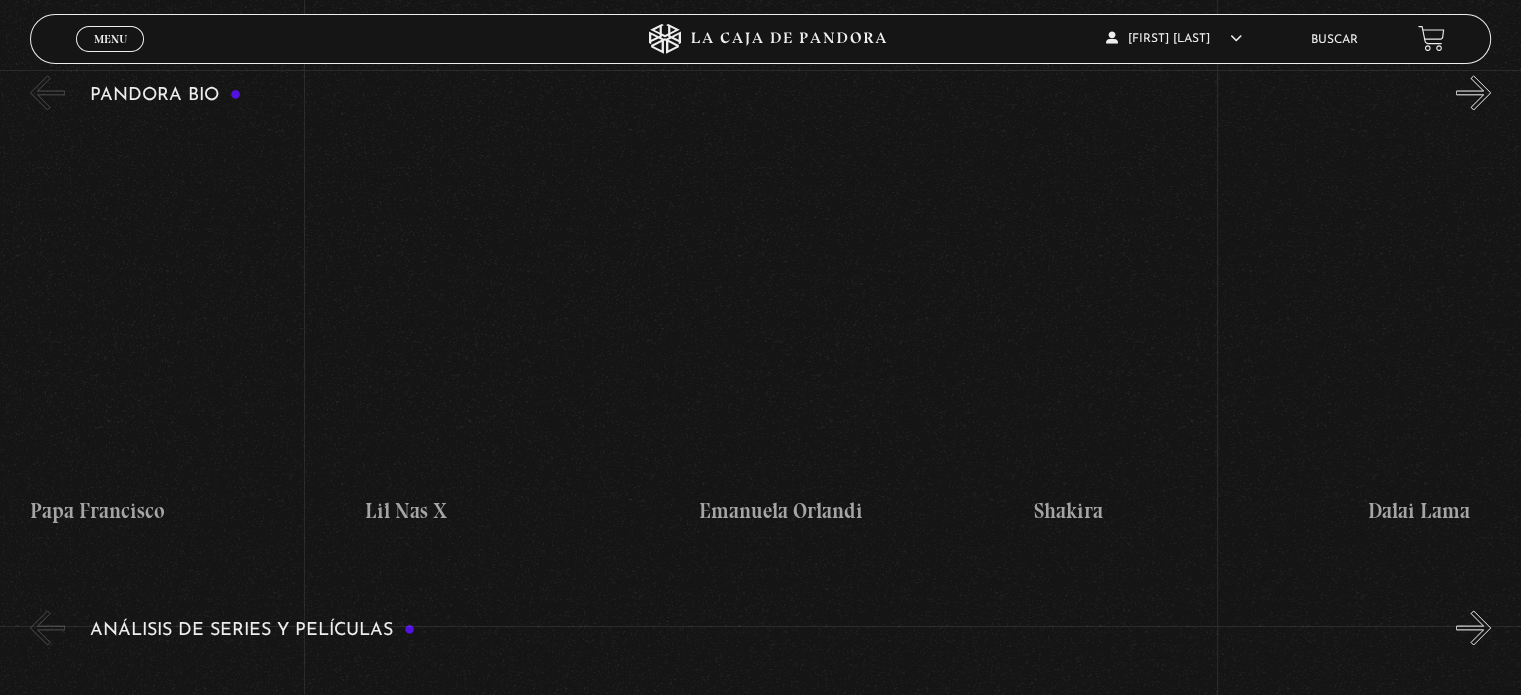 scroll, scrollTop: 3120, scrollLeft: 0, axis: vertical 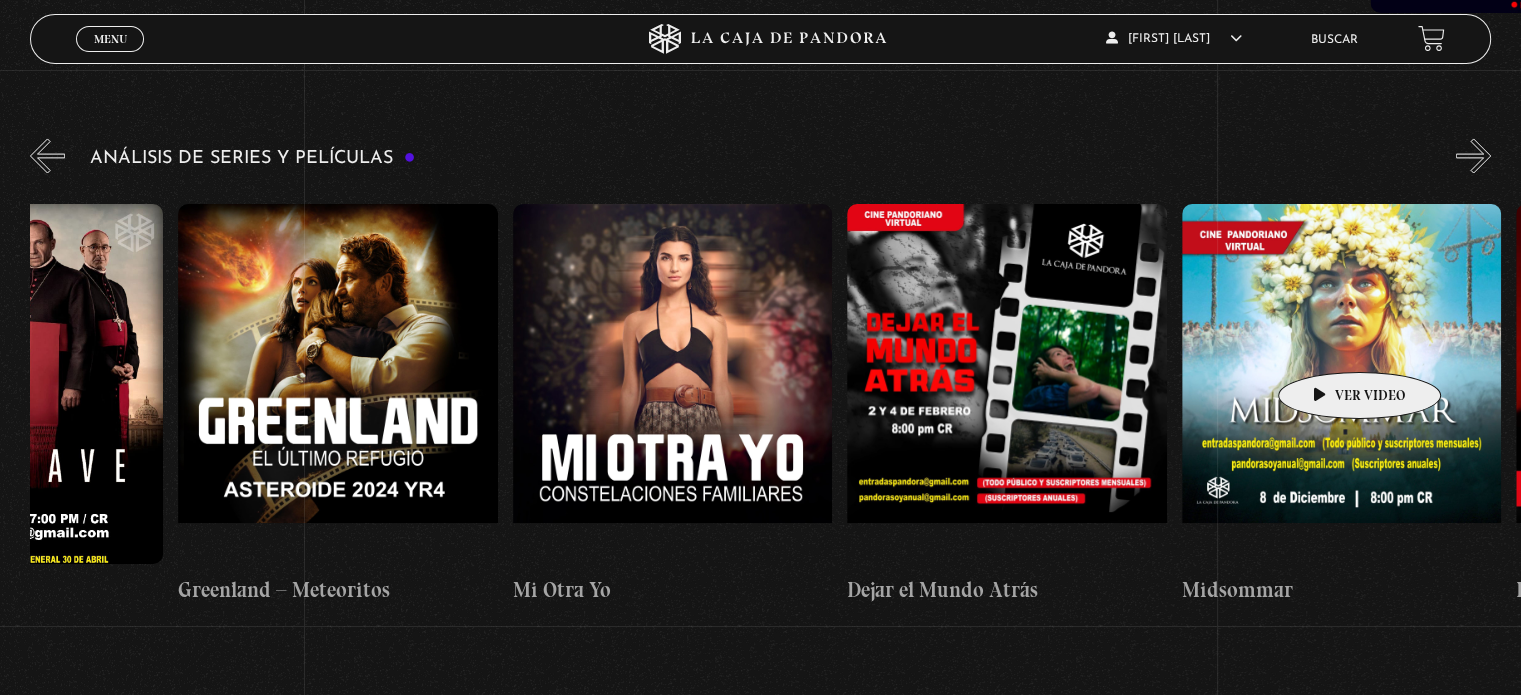click at bounding box center [1341, 384] 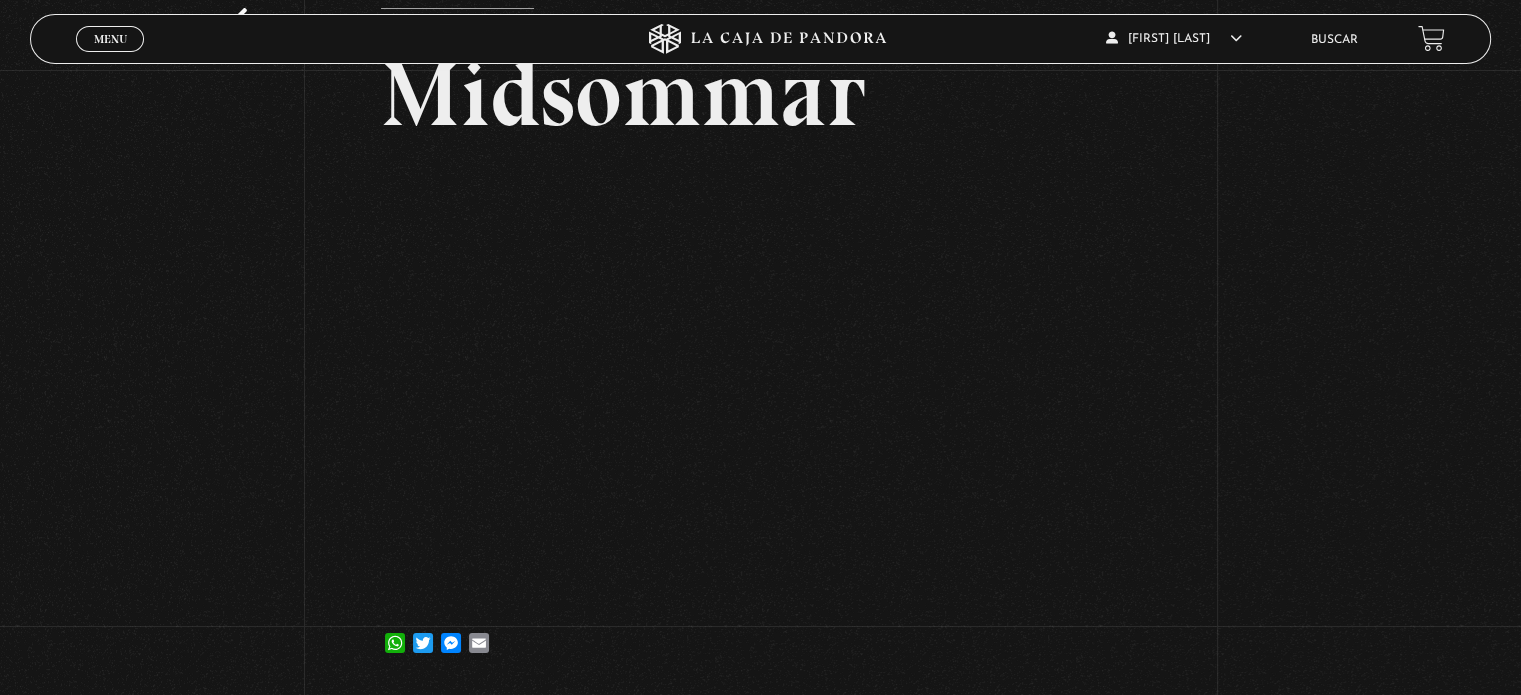 scroll, scrollTop: 97, scrollLeft: 0, axis: vertical 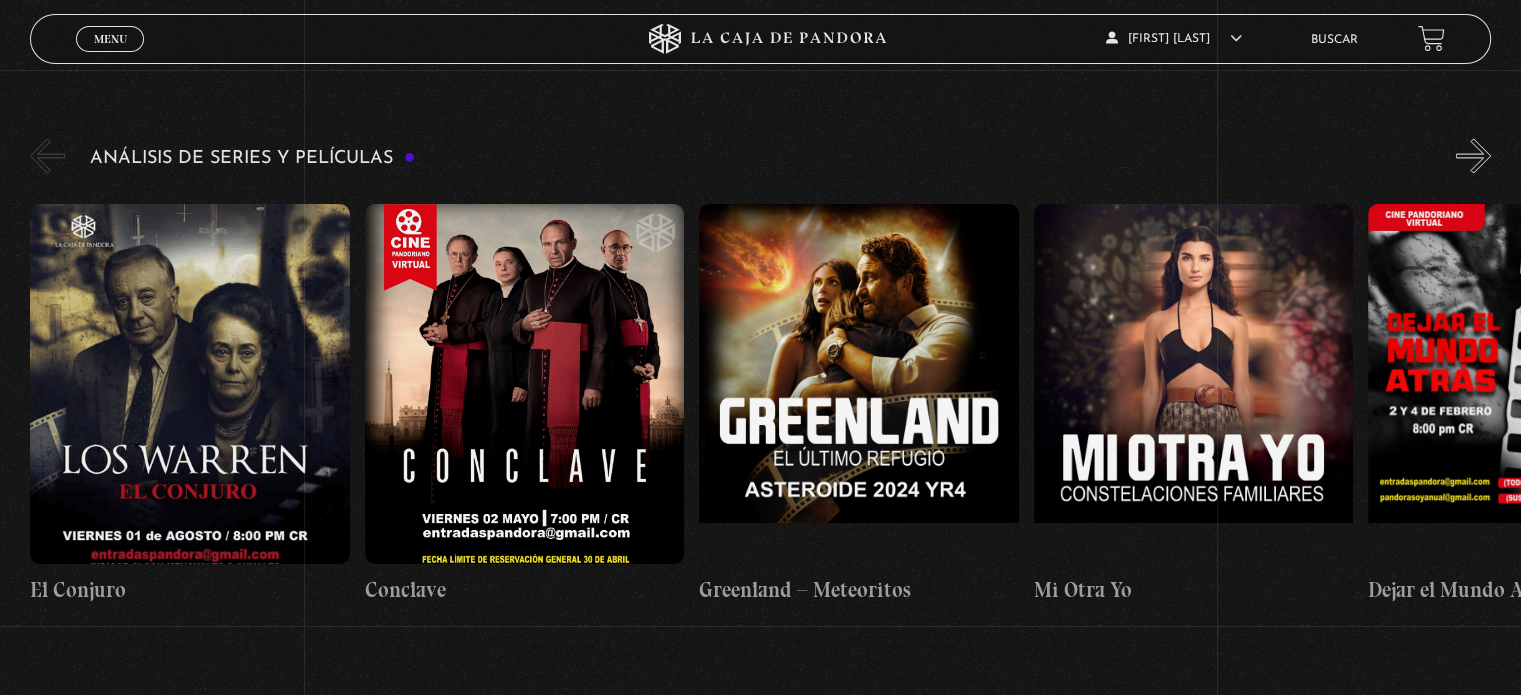 click on "Menu" at bounding box center (110, 39) 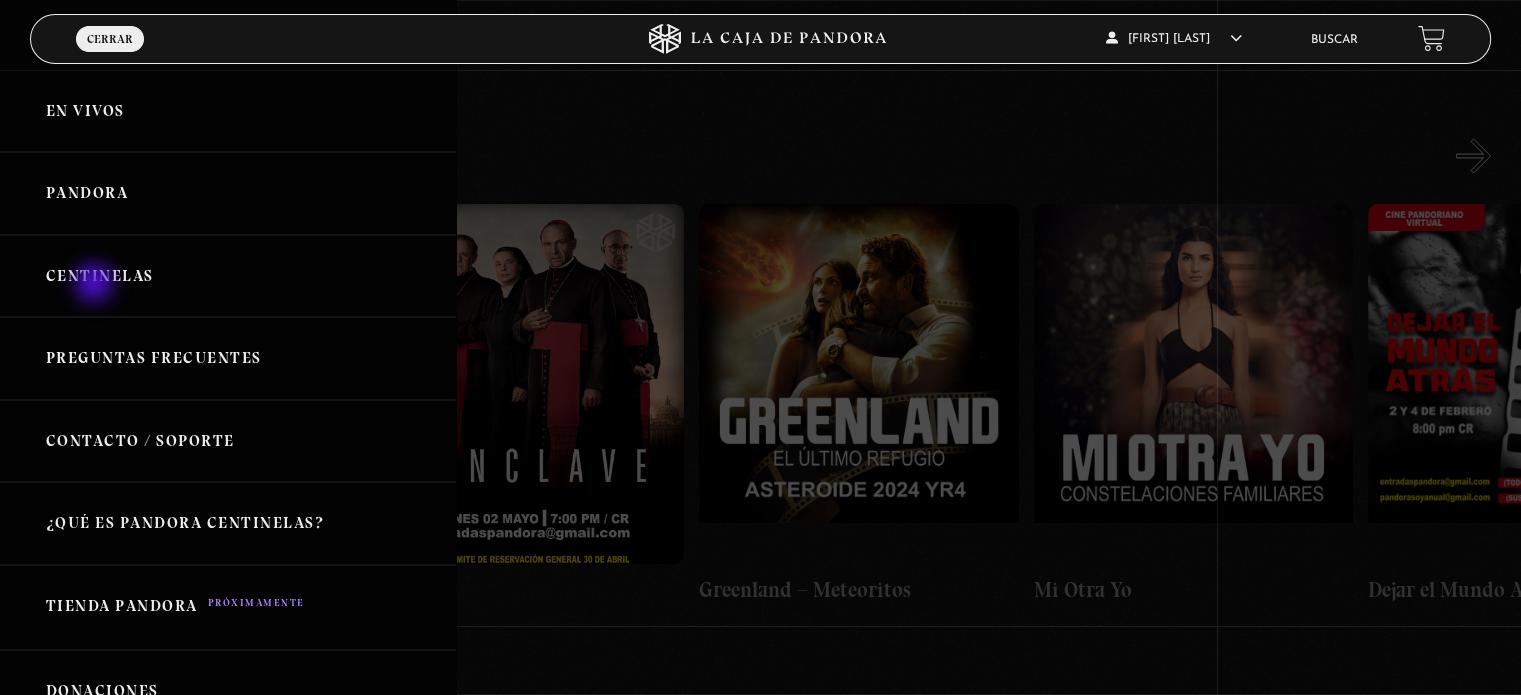 click on "Centinelas" at bounding box center [228, 276] 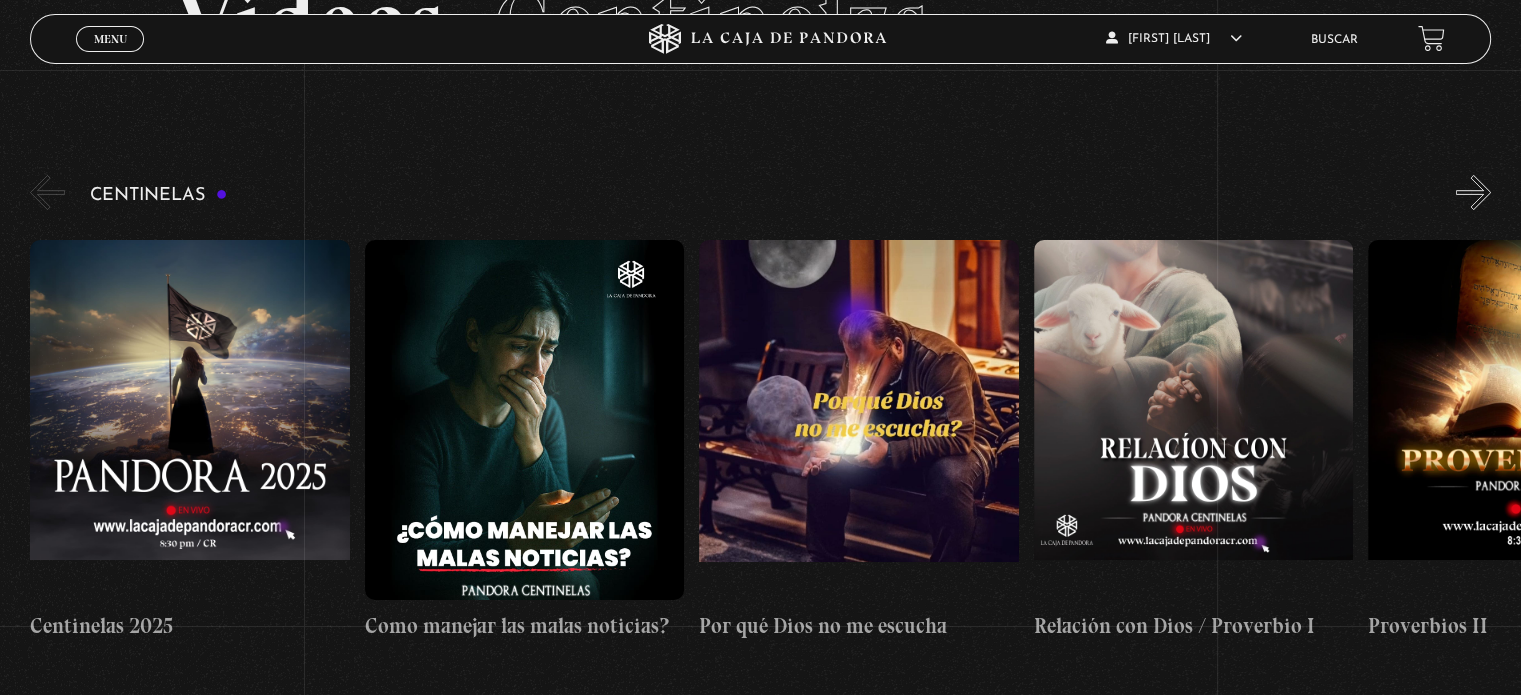 scroll, scrollTop: 149, scrollLeft: 0, axis: vertical 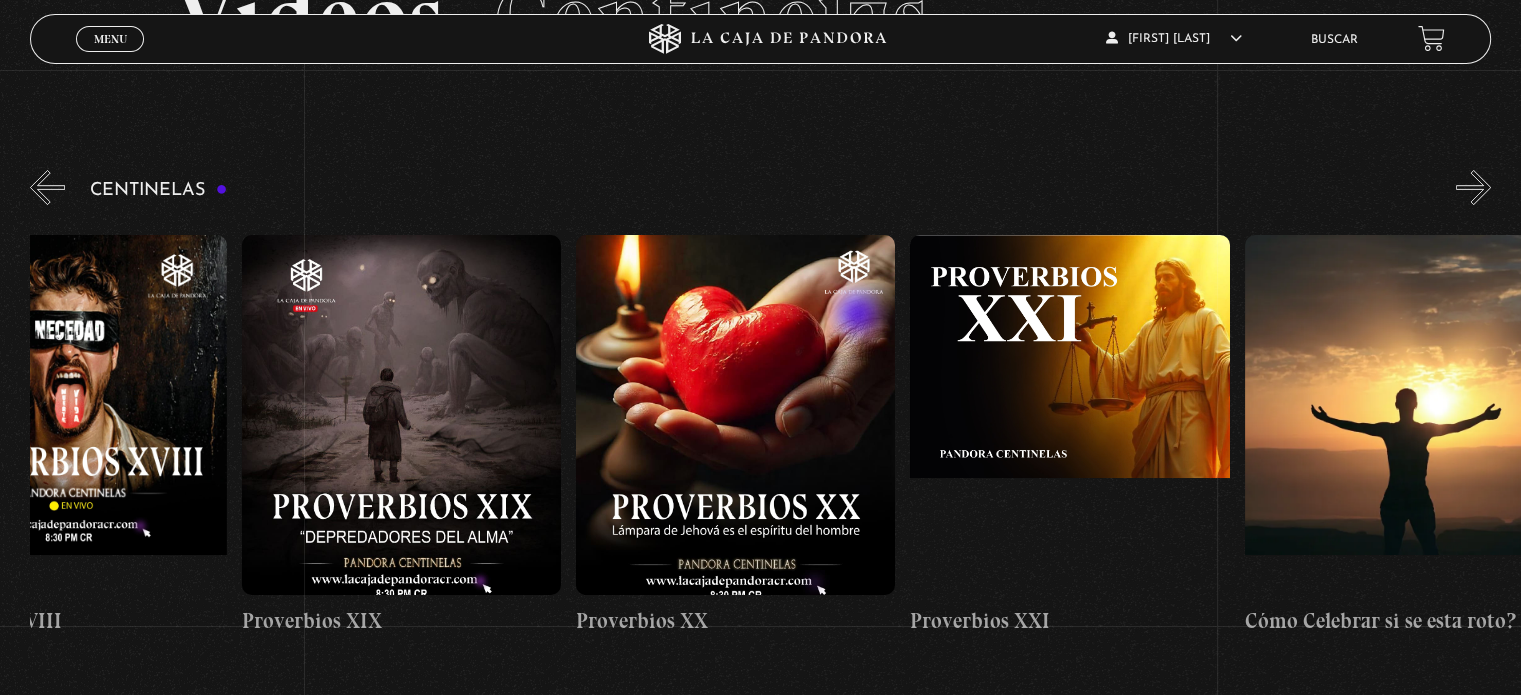 click on "Centinelas 2025
Como manejar las malas noticias?
Por qué Dios no me escucha
Relación con Dios / Proverbio I
Proverbios II
Noé" at bounding box center (12281, 436) 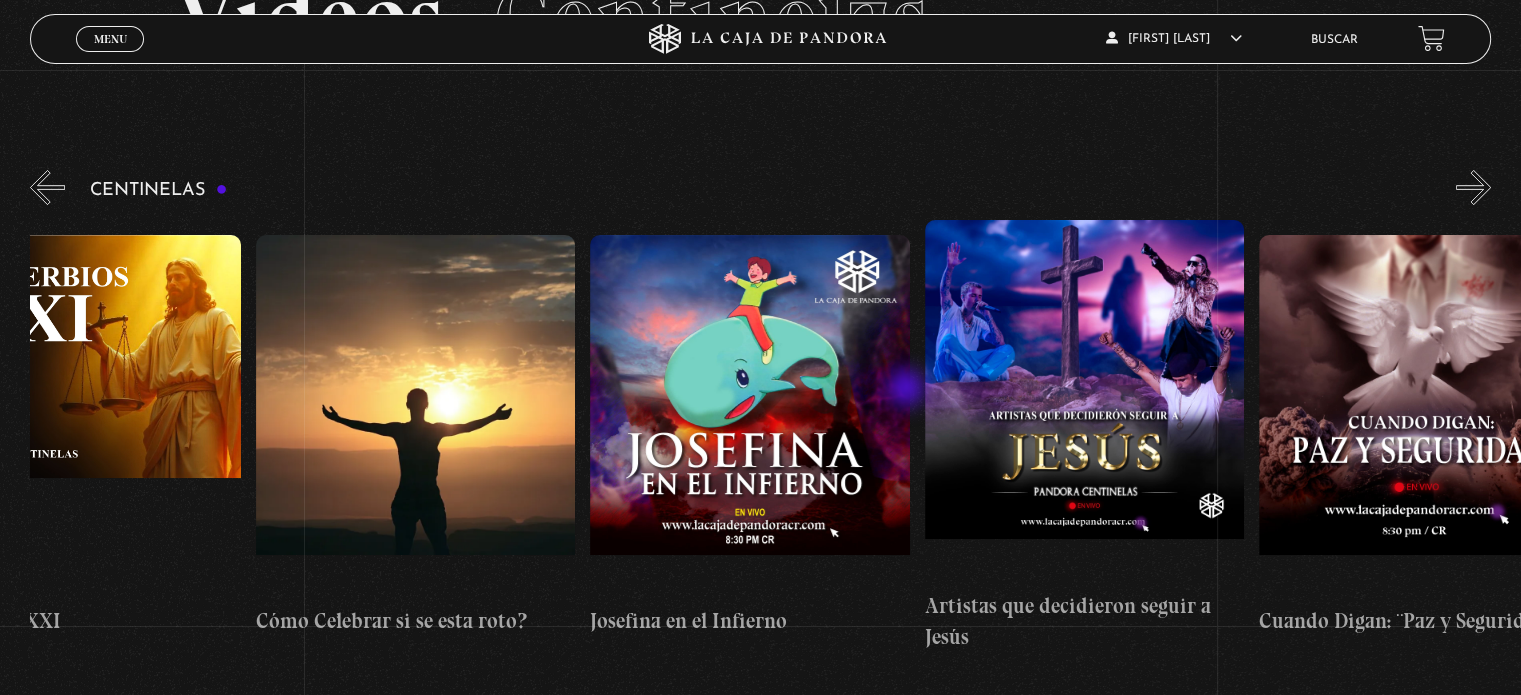 scroll, scrollTop: 0, scrollLeft: 8060, axis: horizontal 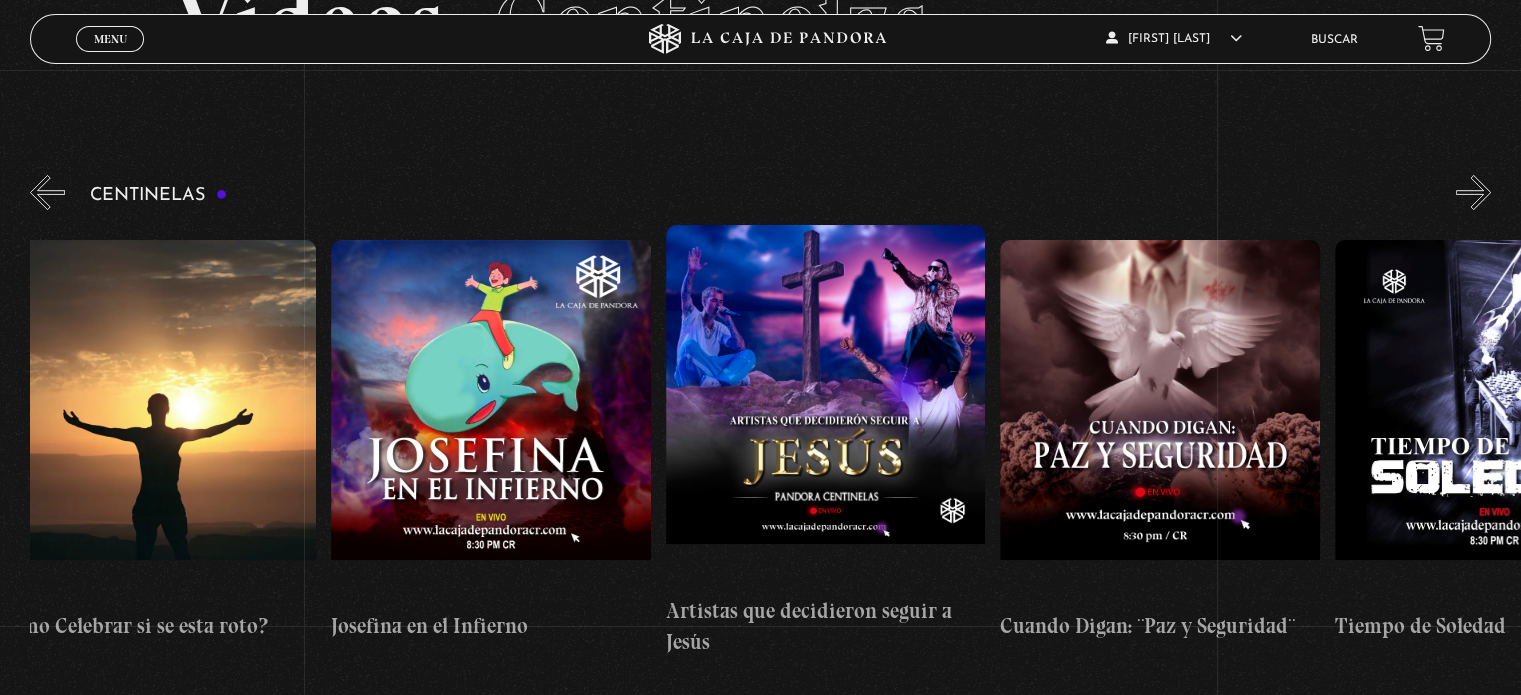 click at bounding box center (156, 420) 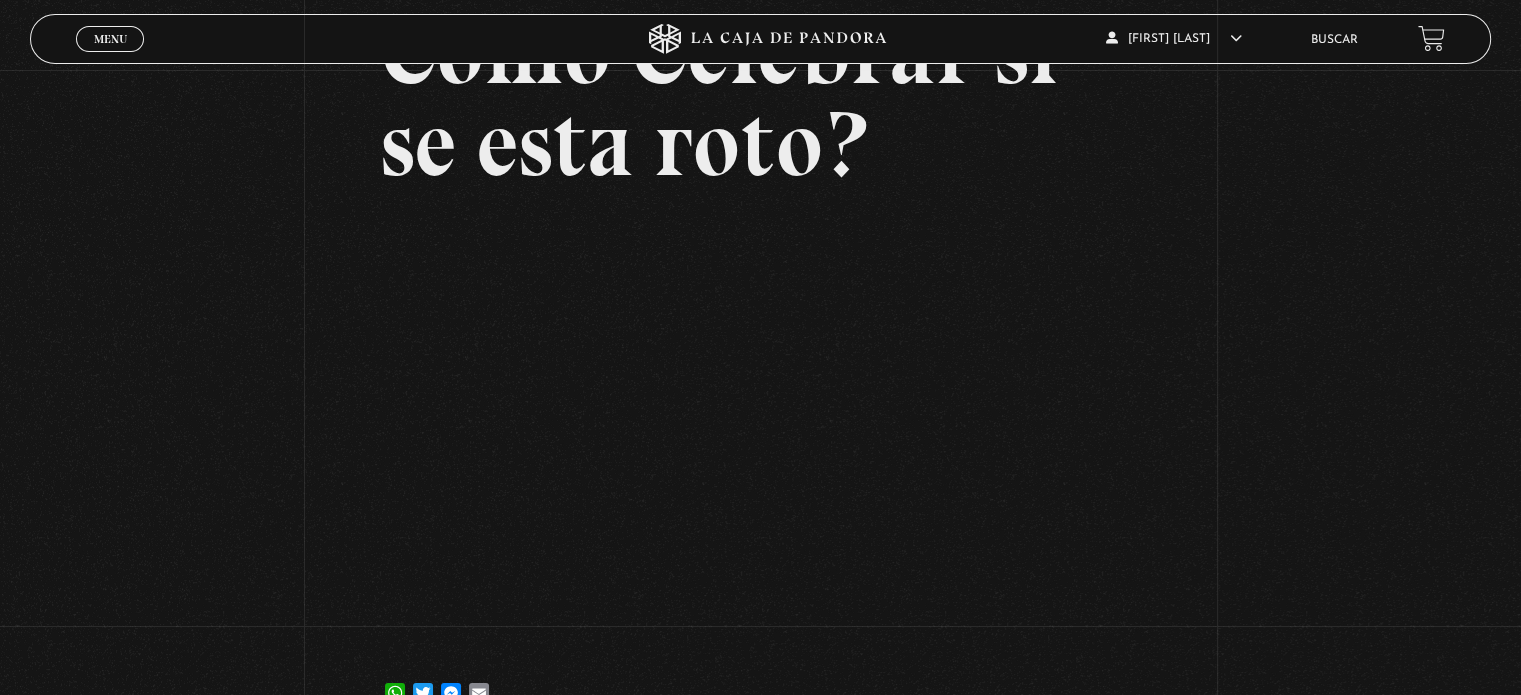 scroll, scrollTop: 175, scrollLeft: 0, axis: vertical 